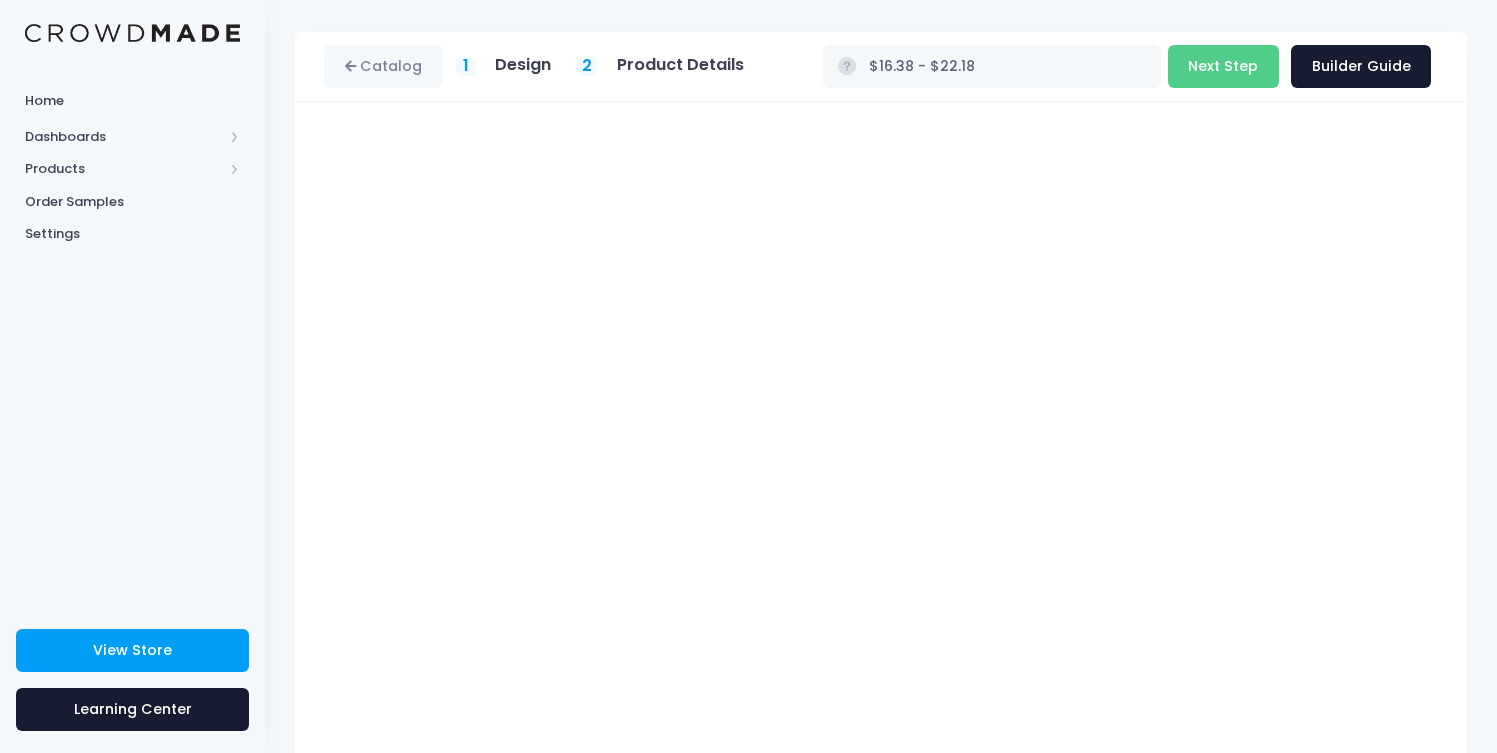 scroll, scrollTop: 138, scrollLeft: 0, axis: vertical 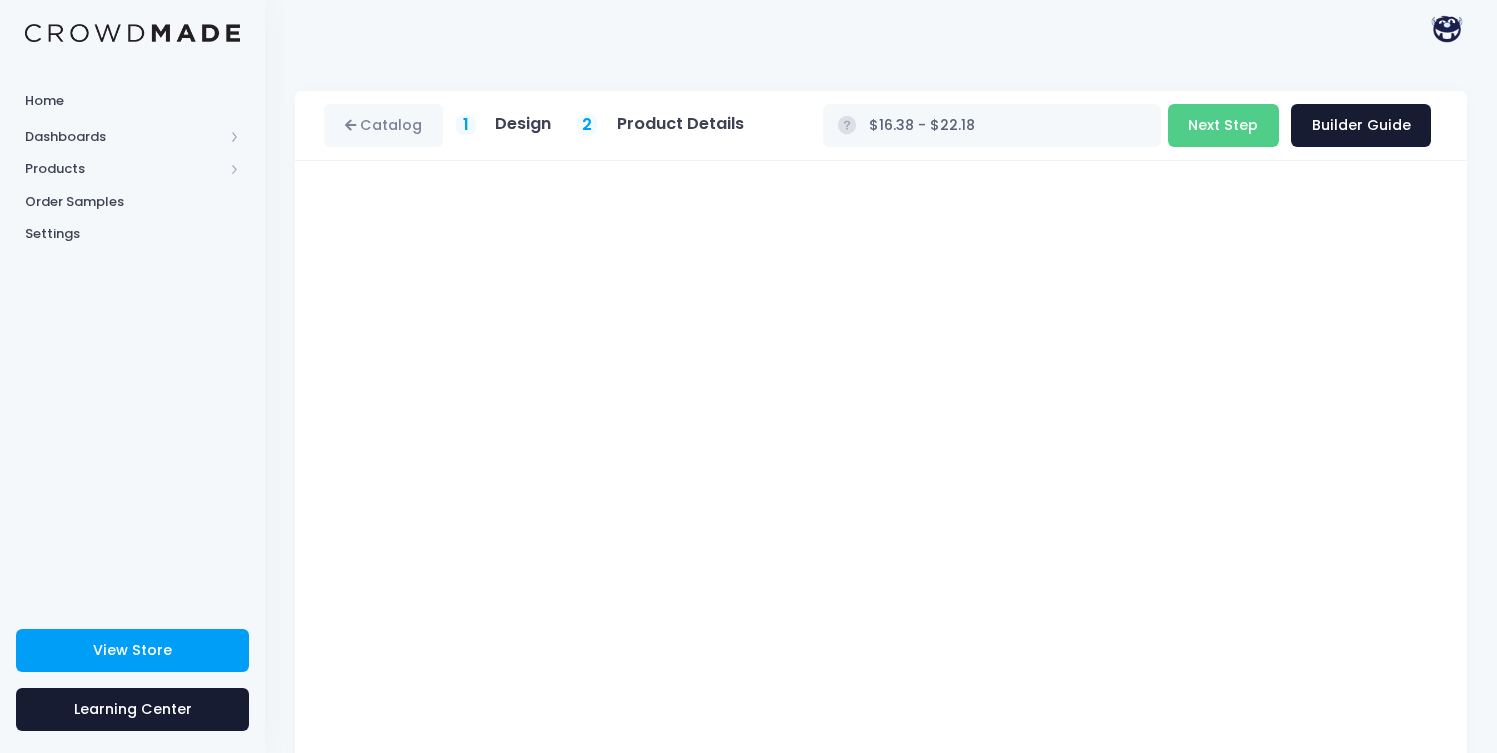 click on "Design" at bounding box center (523, 124) 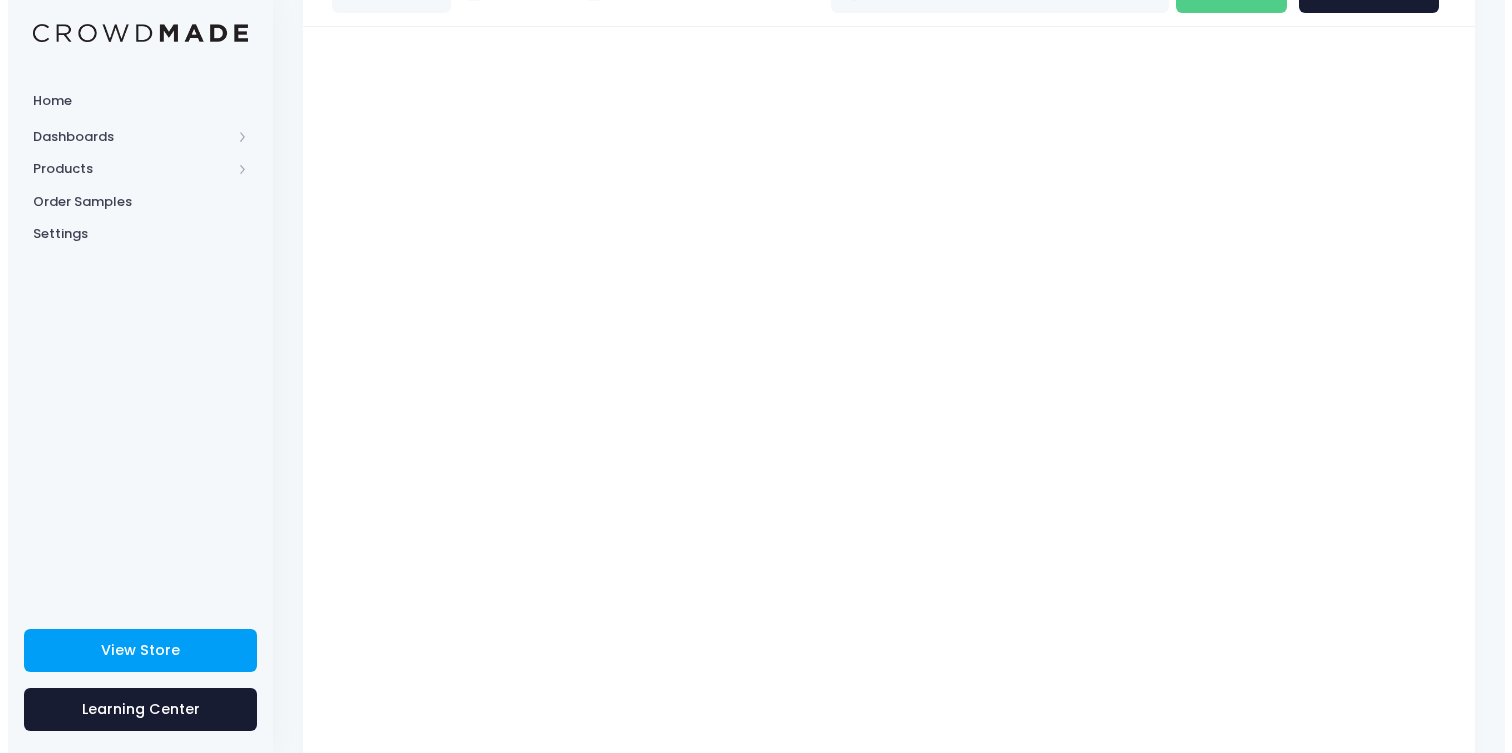 scroll, scrollTop: 0, scrollLeft: 0, axis: both 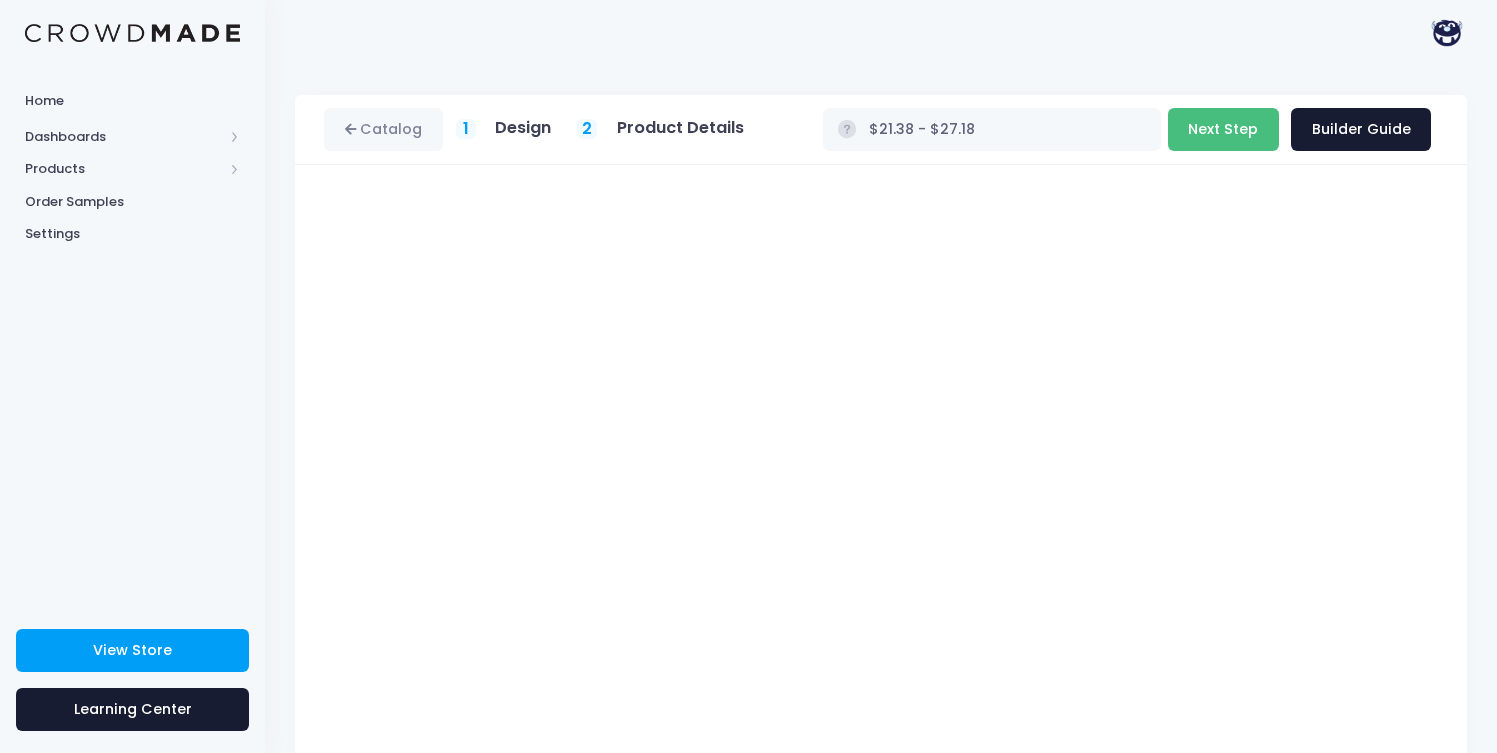 click on "Next Step" at bounding box center [1223, 129] 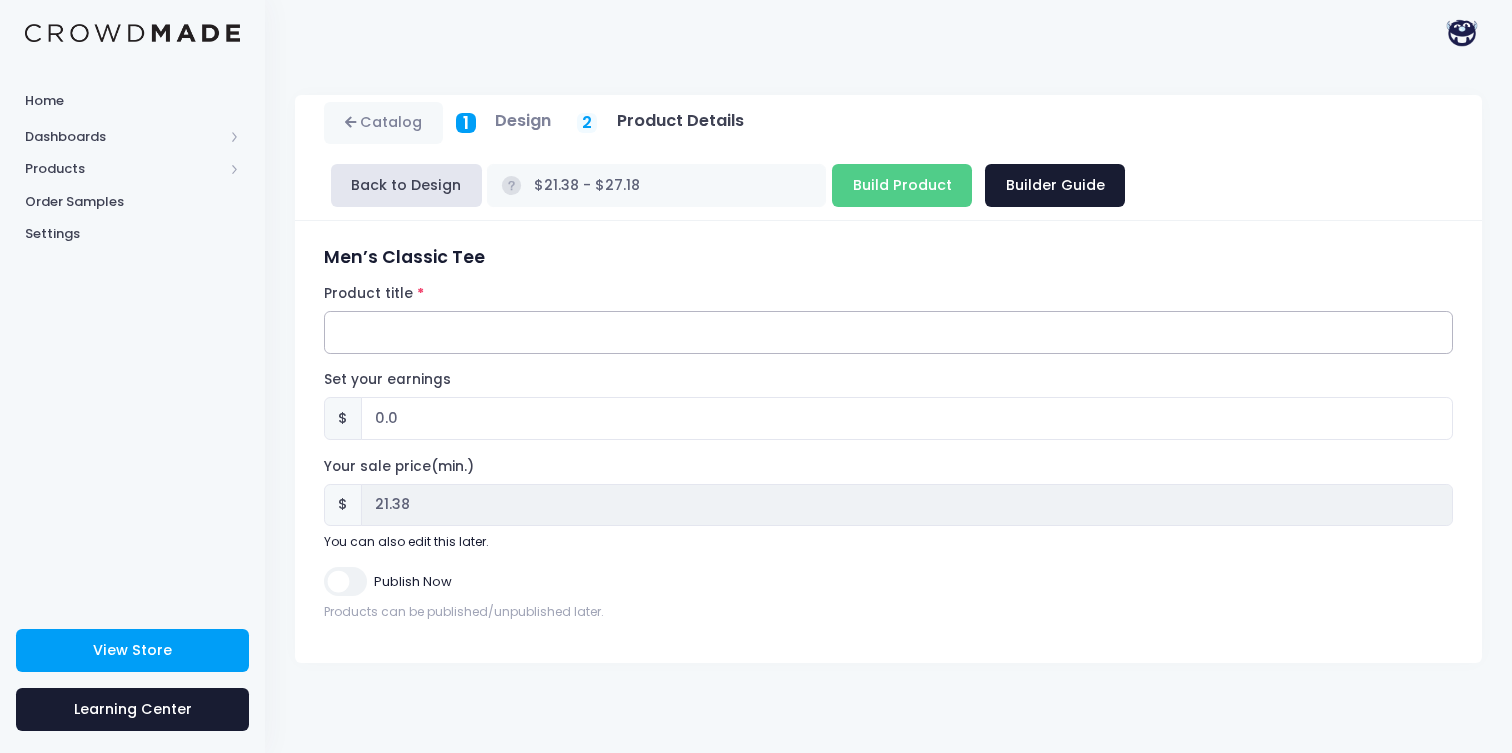 click on "Product title" at bounding box center (888, 332) 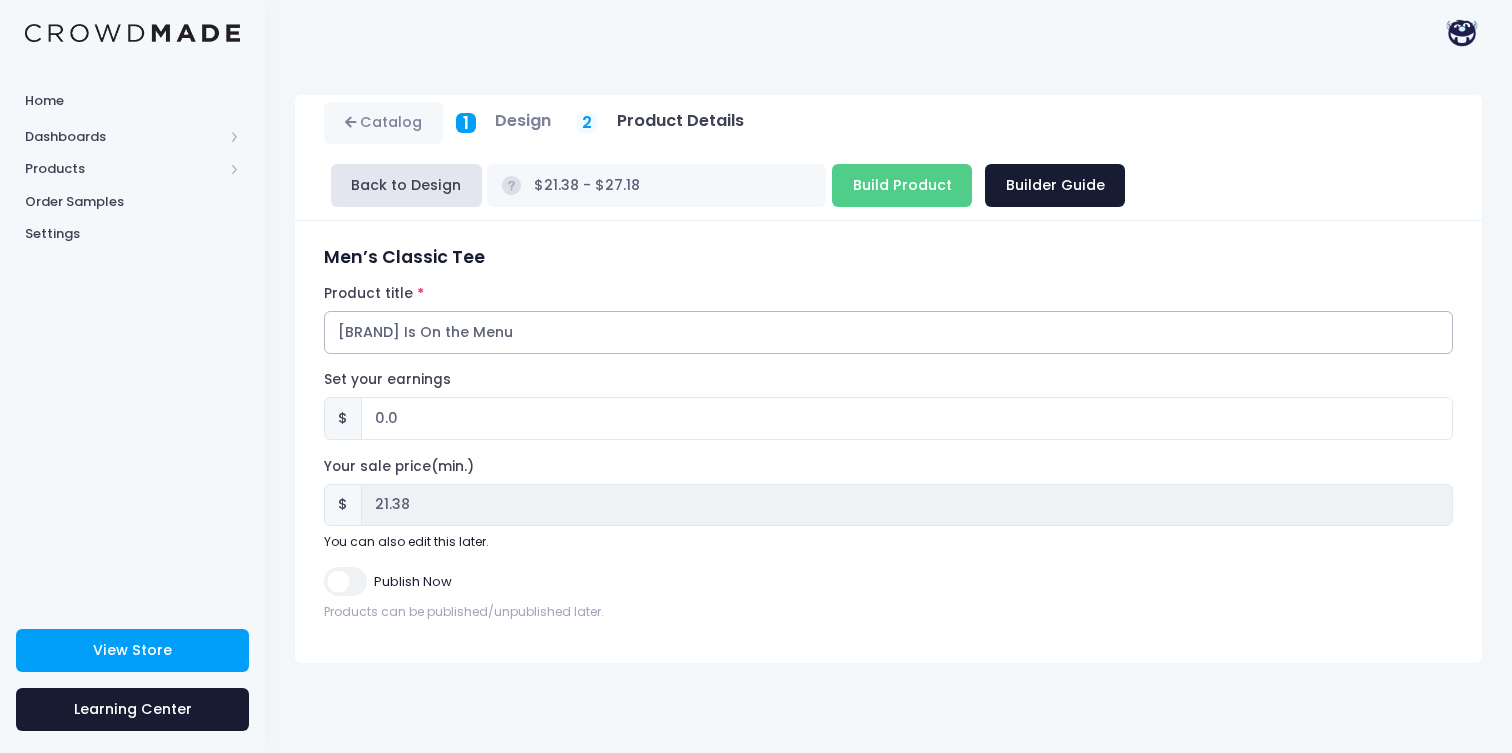type on "Justice Is On the Menu" 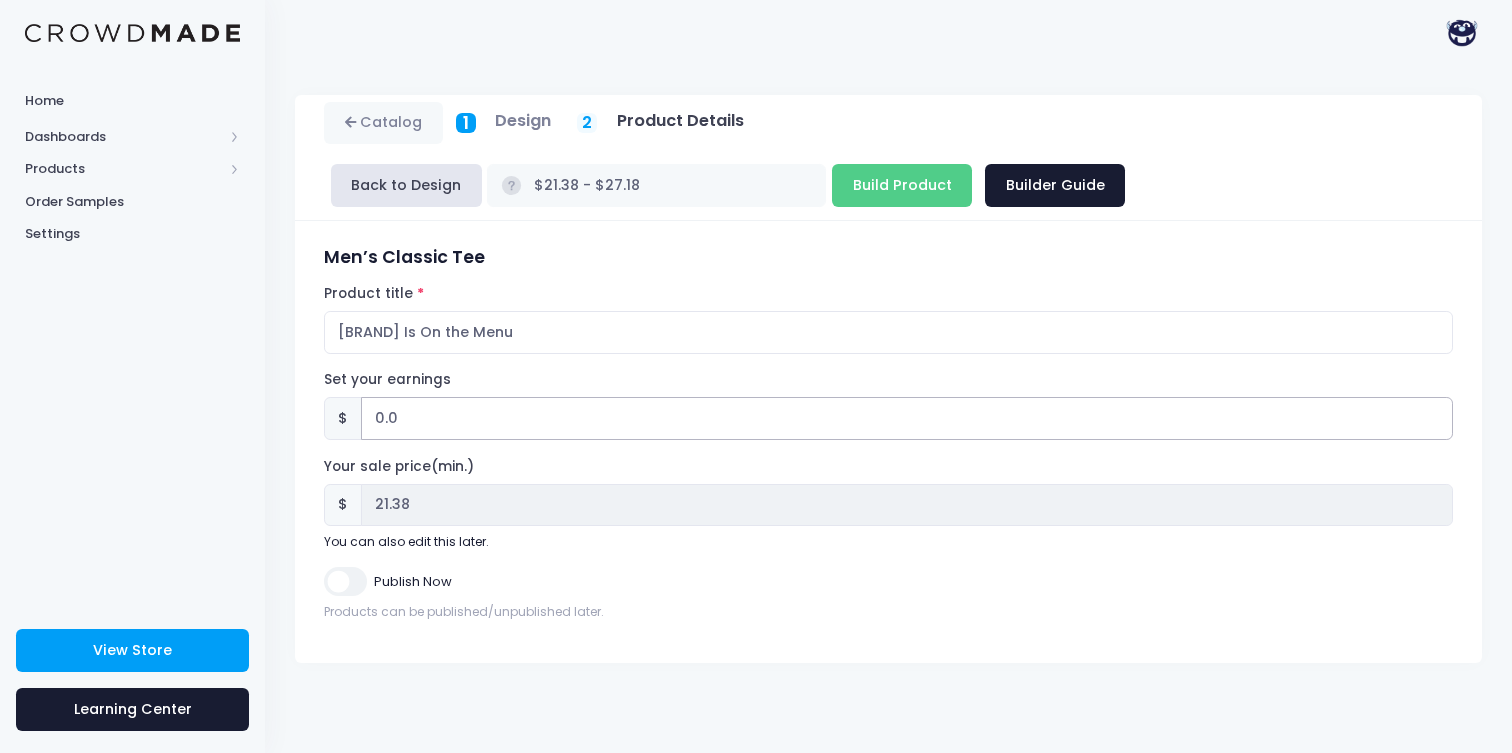 click on "0.0" at bounding box center [907, 418] 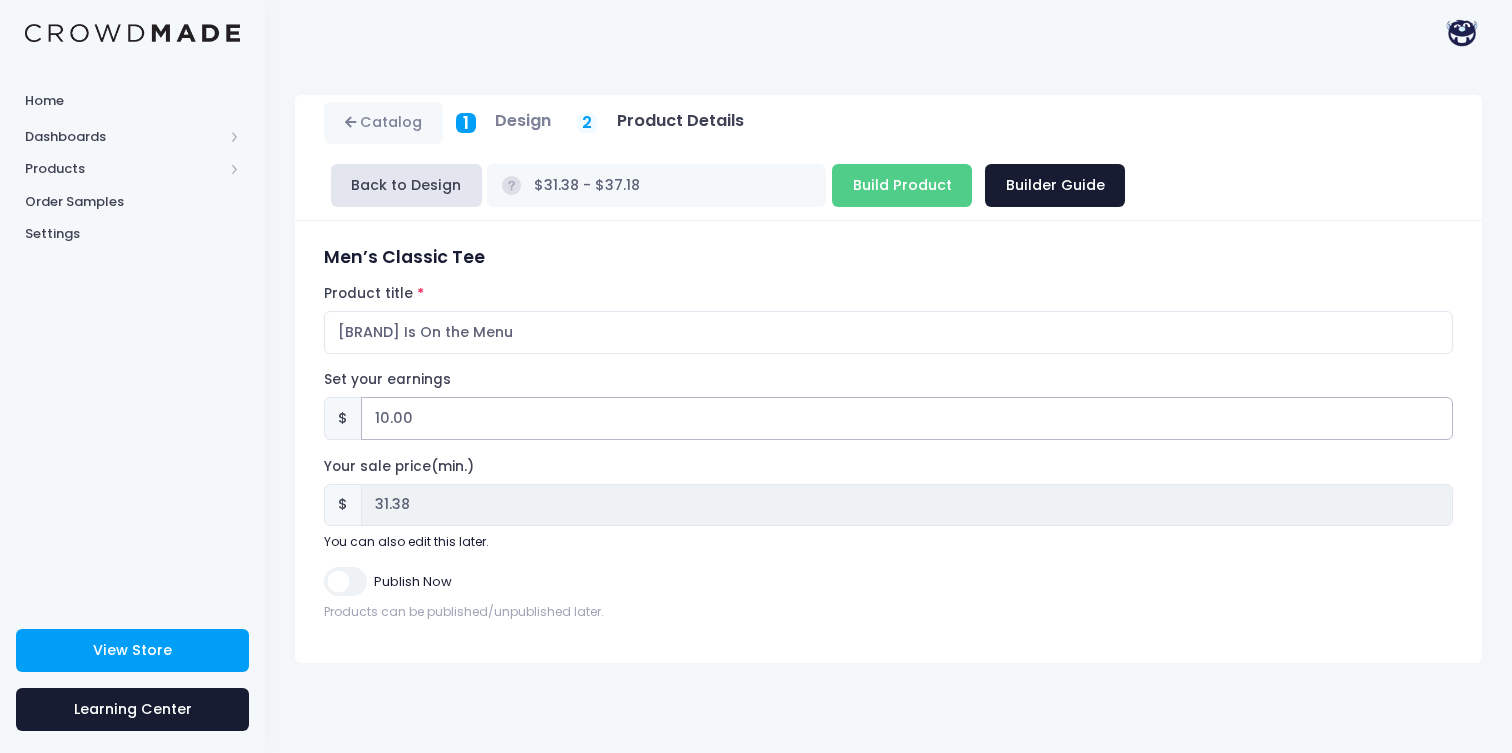 click on "10.00" at bounding box center (907, 418) 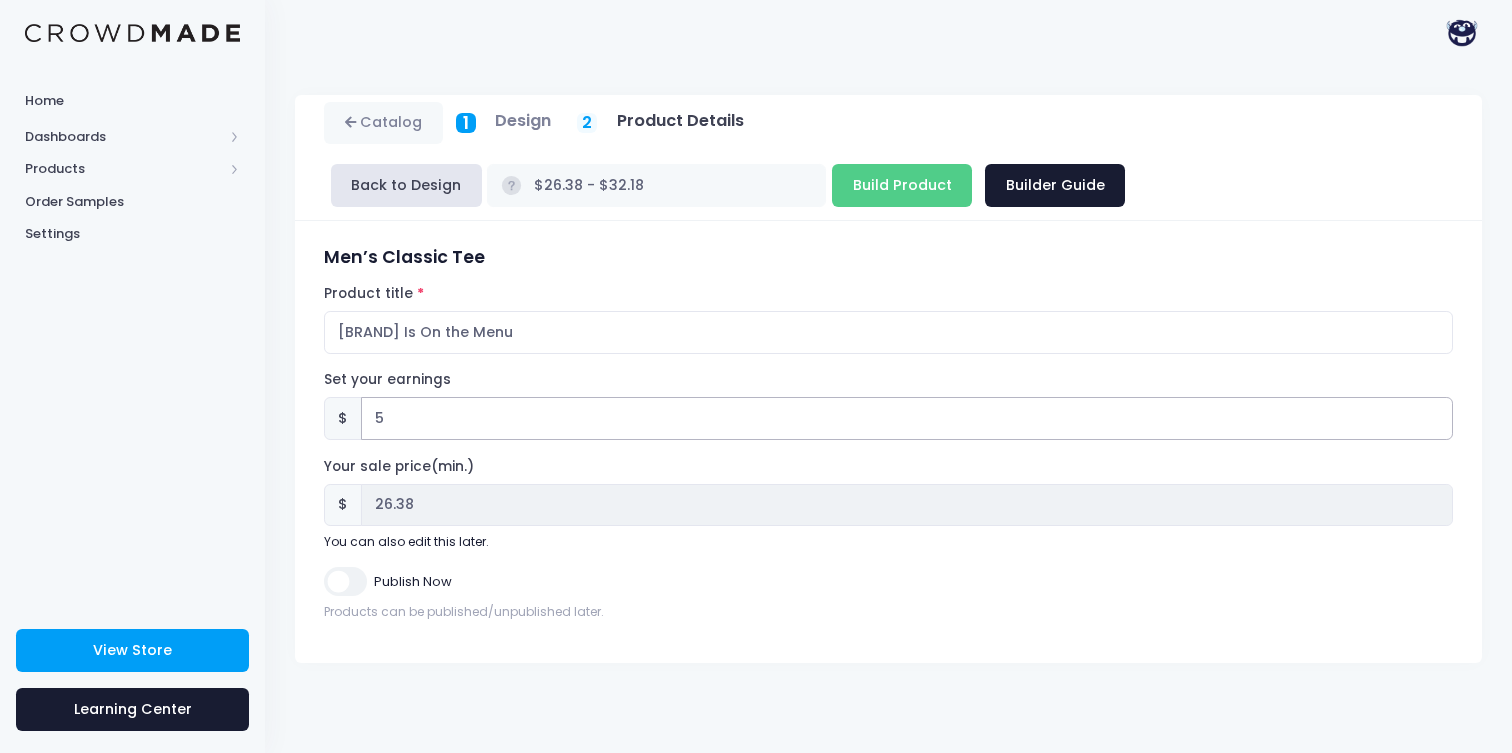 type on "5" 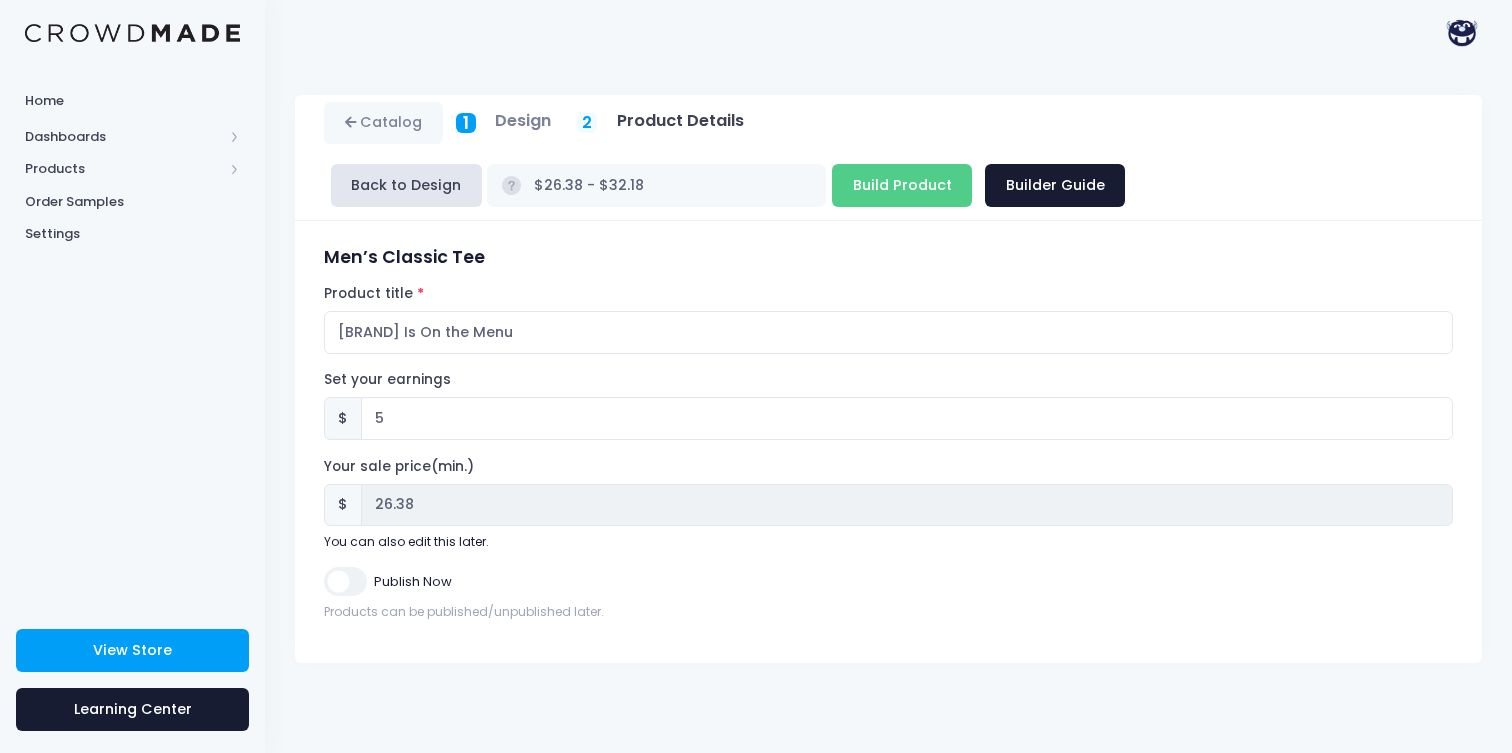 click on "Publish Now" at bounding box center (345, 581) 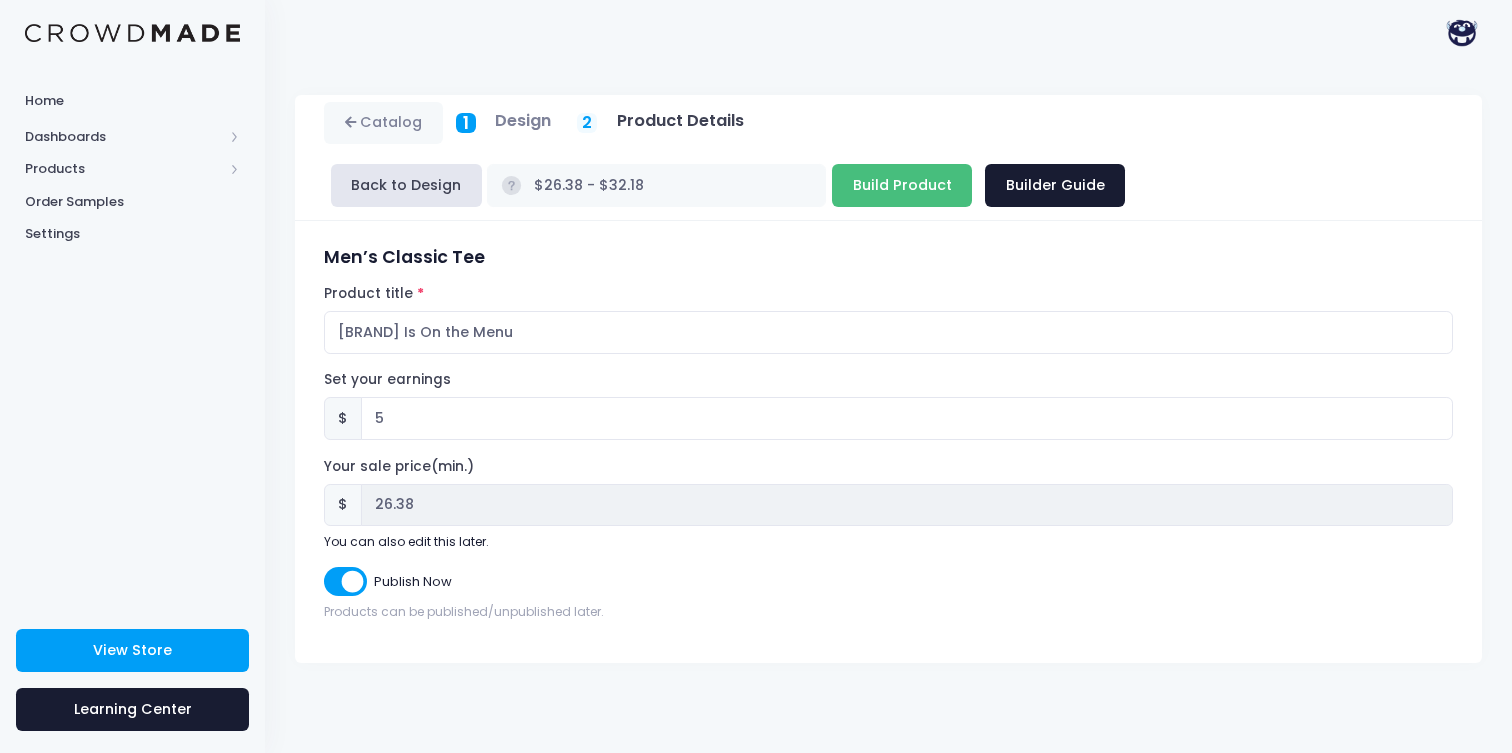 click on "Build Product" at bounding box center [902, 185] 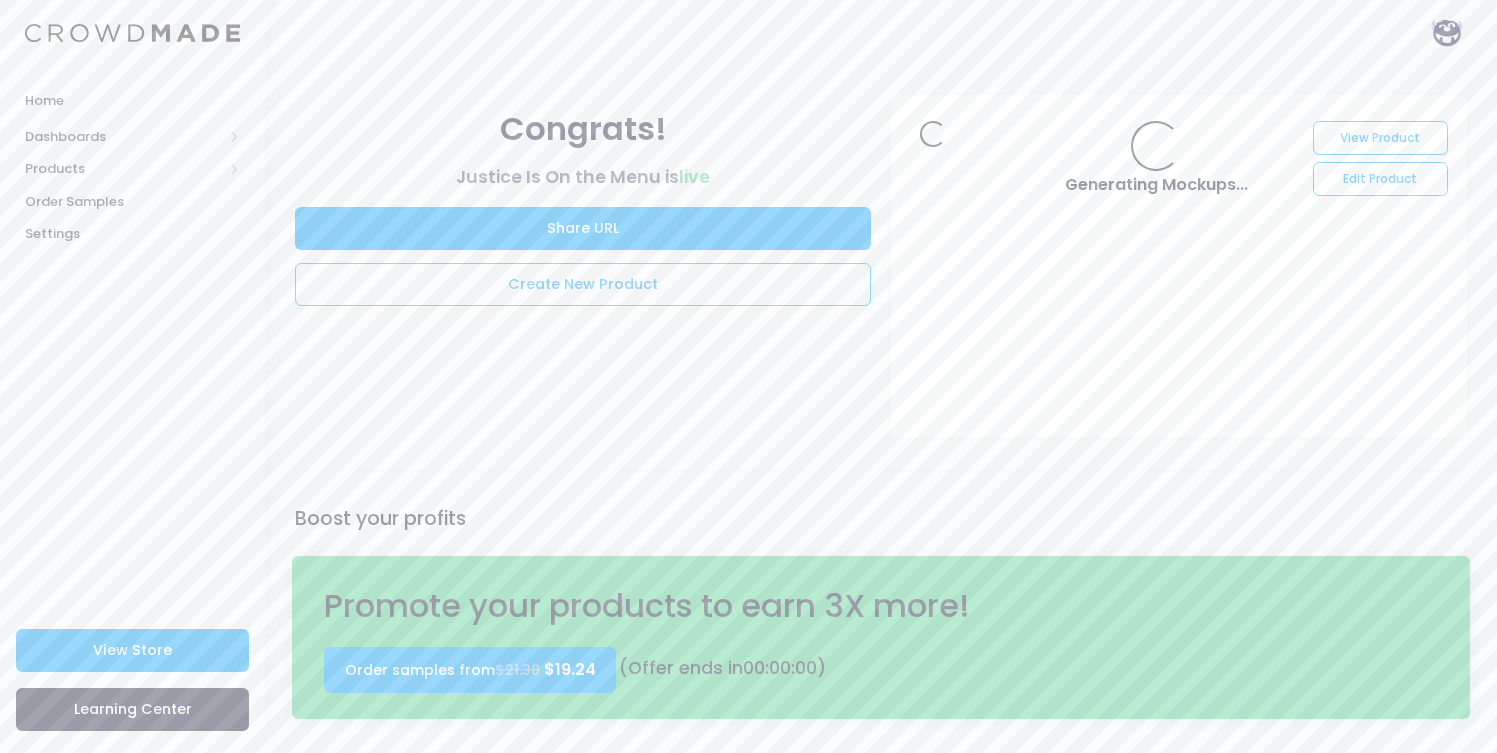 scroll, scrollTop: 0, scrollLeft: 0, axis: both 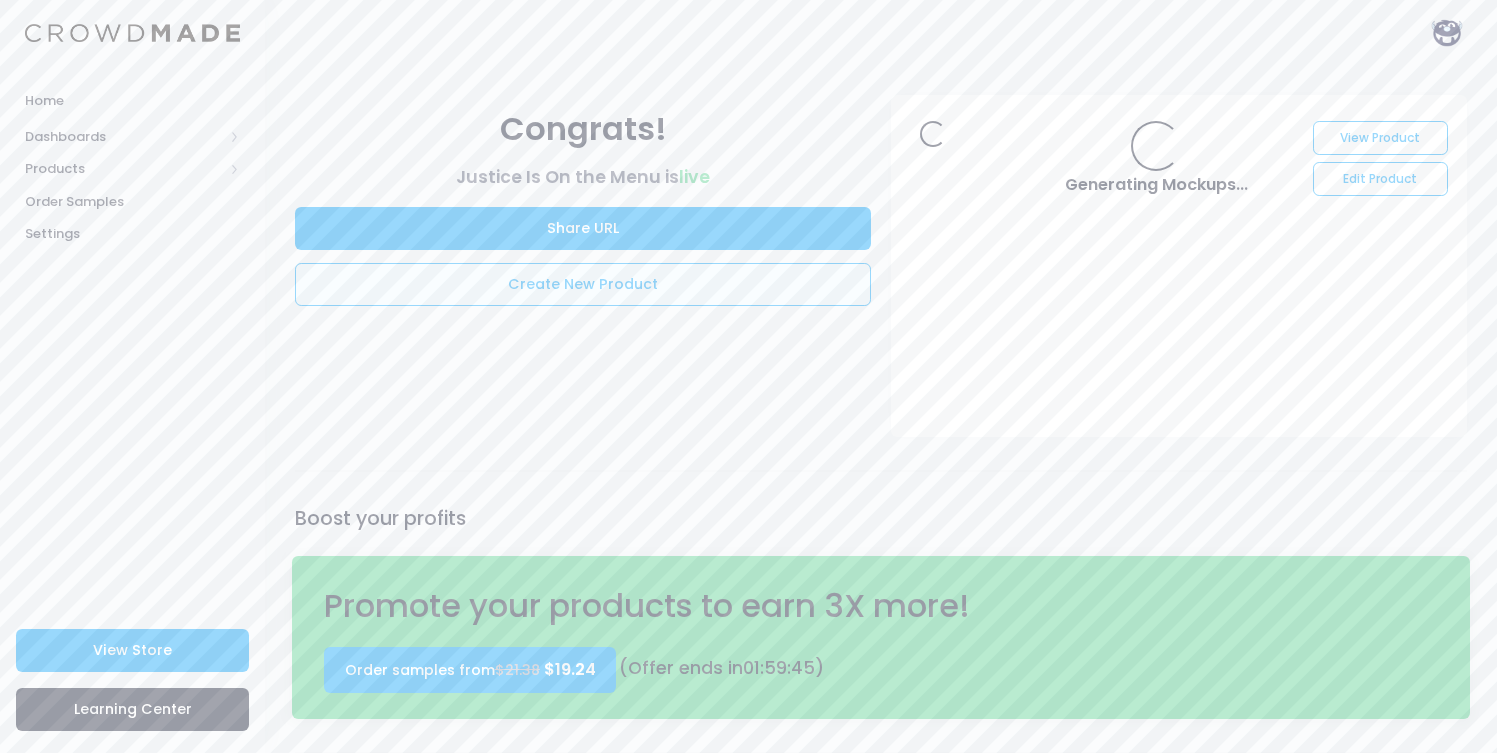 click on "Create New Product" at bounding box center (583, 284) 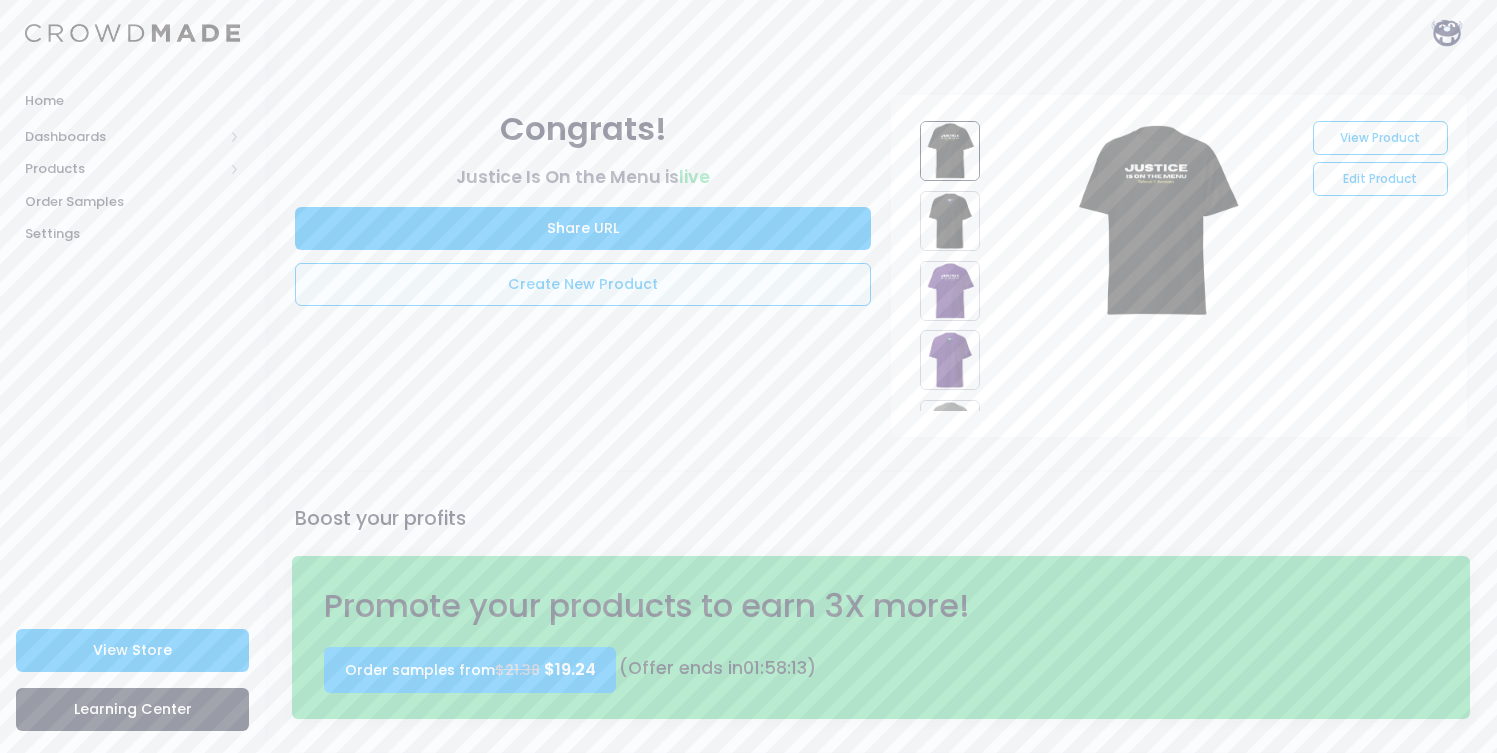 click on "Create New Product" at bounding box center (583, 284) 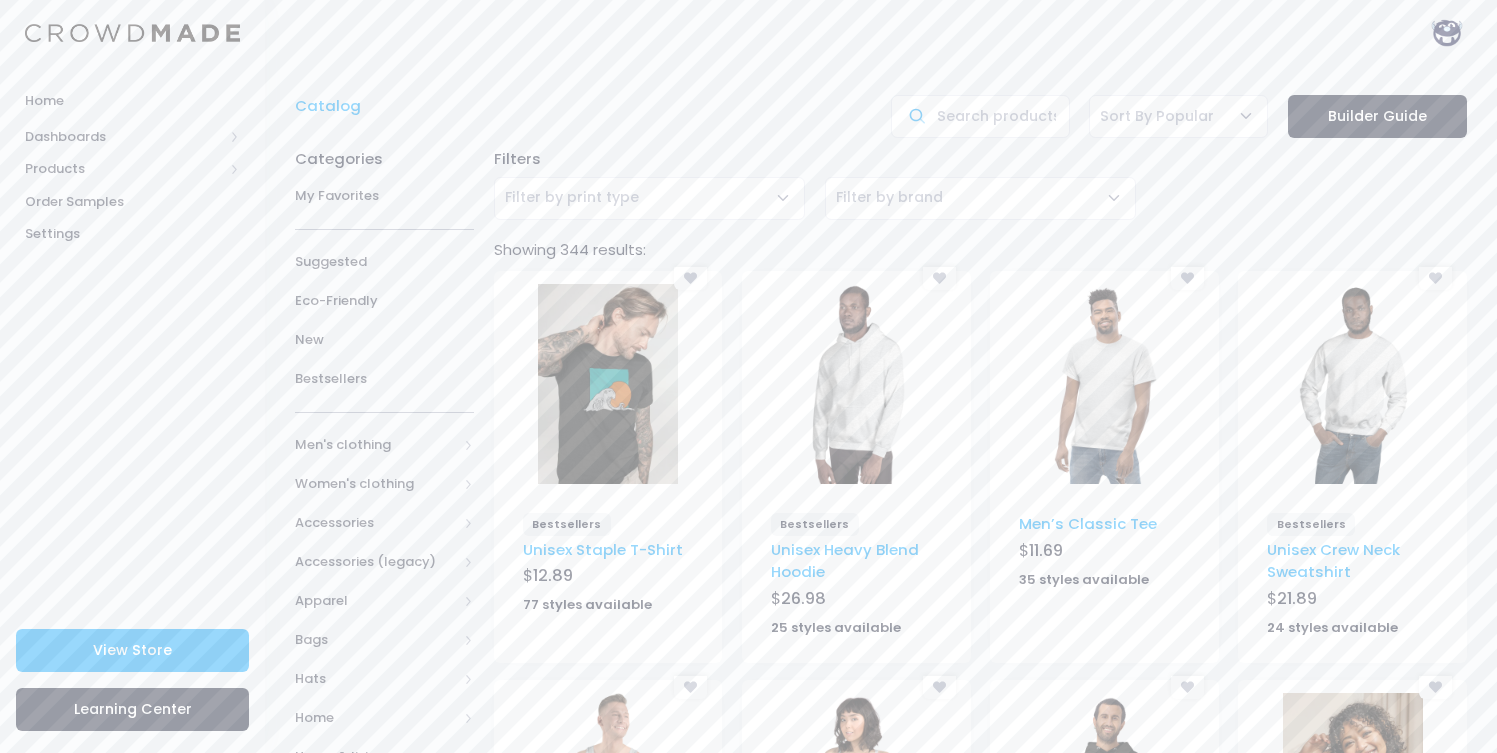 scroll, scrollTop: 0, scrollLeft: 0, axis: both 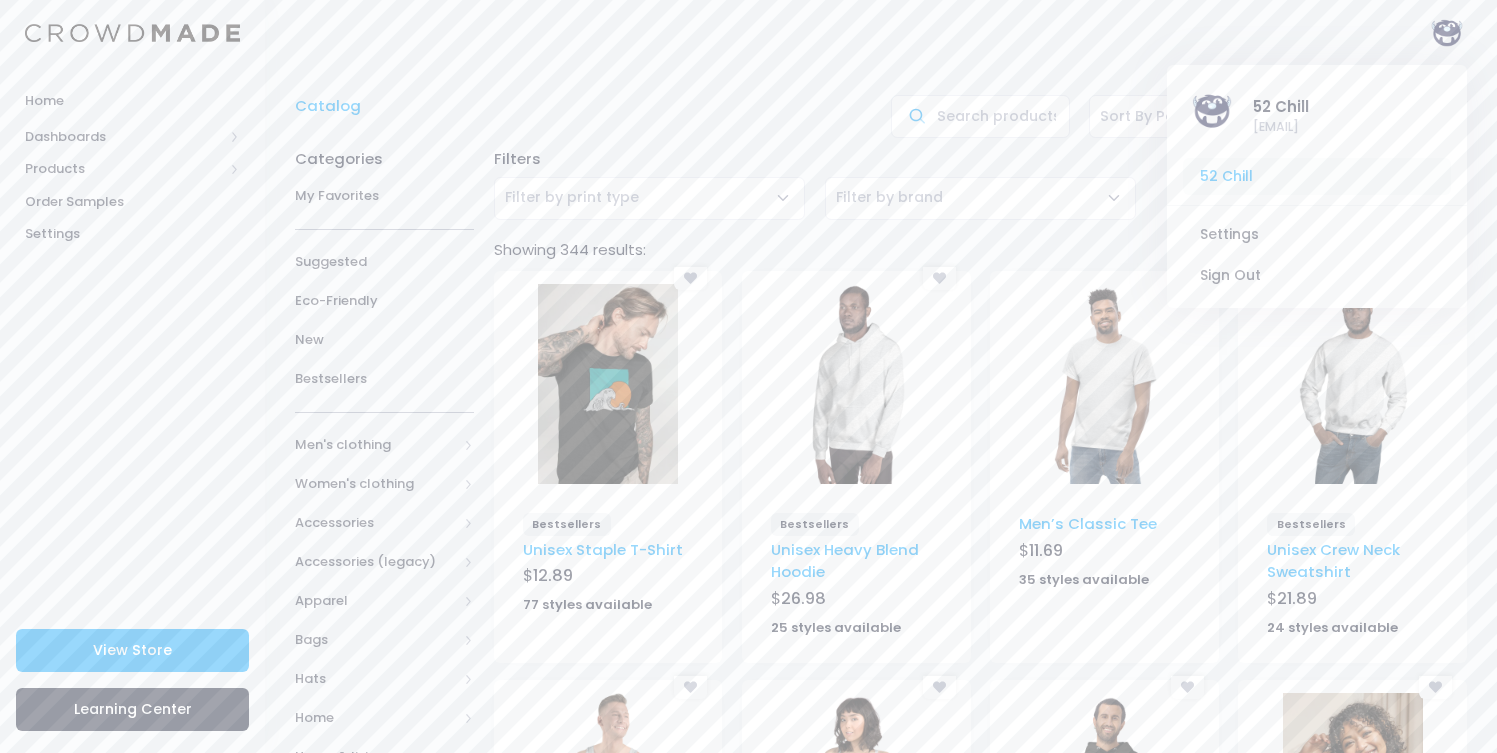 click on "52 Chill" at bounding box center [1317, 177] 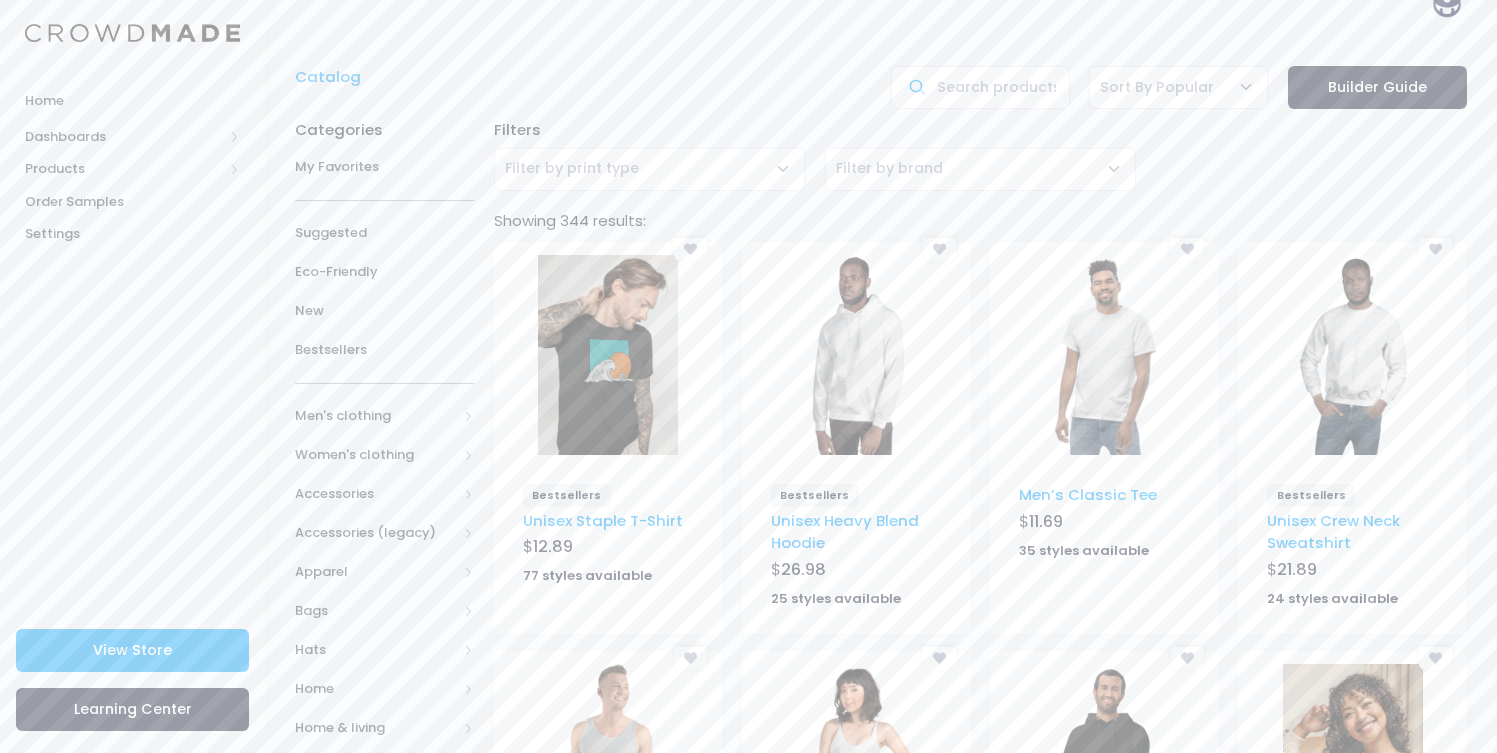 scroll, scrollTop: 0, scrollLeft: 0, axis: both 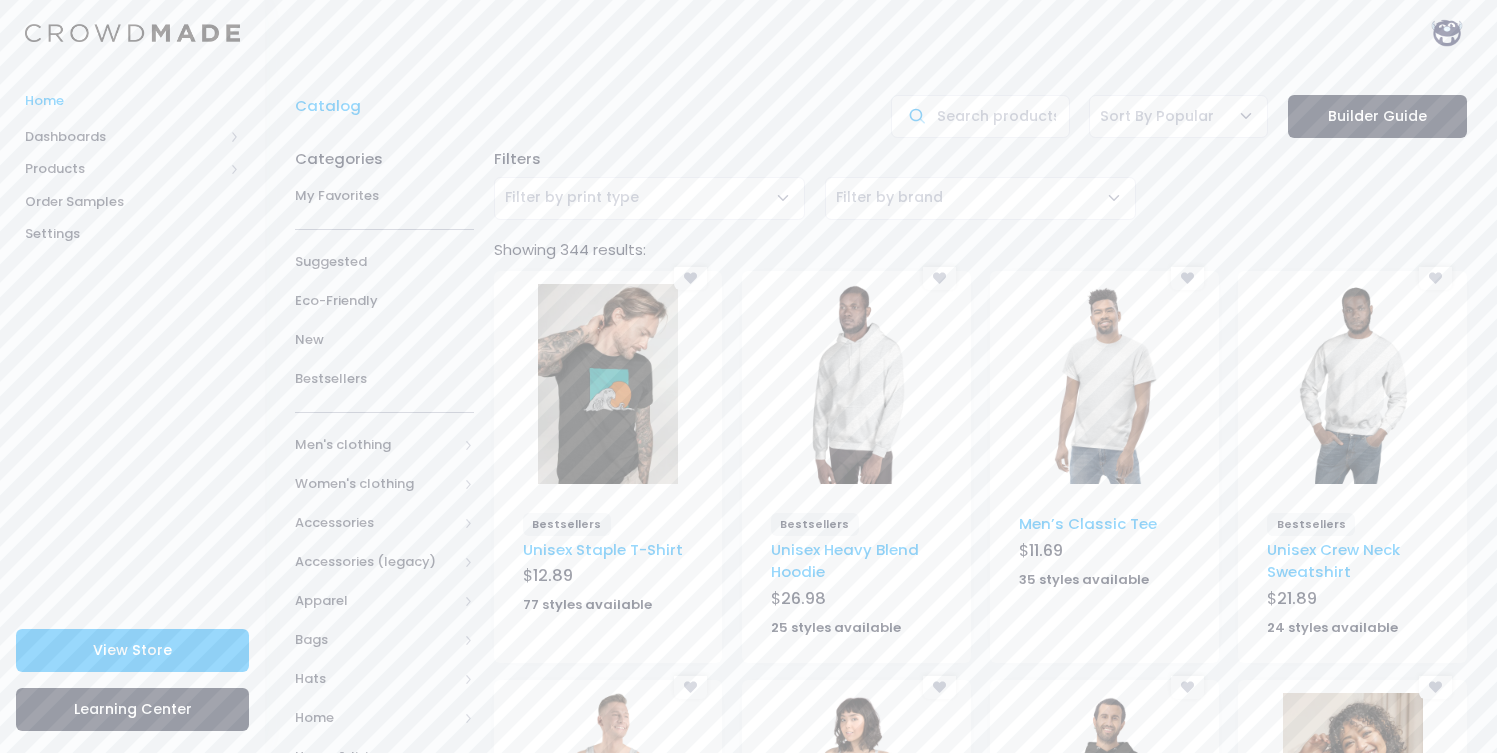 click on "Home" at bounding box center [132, 101] 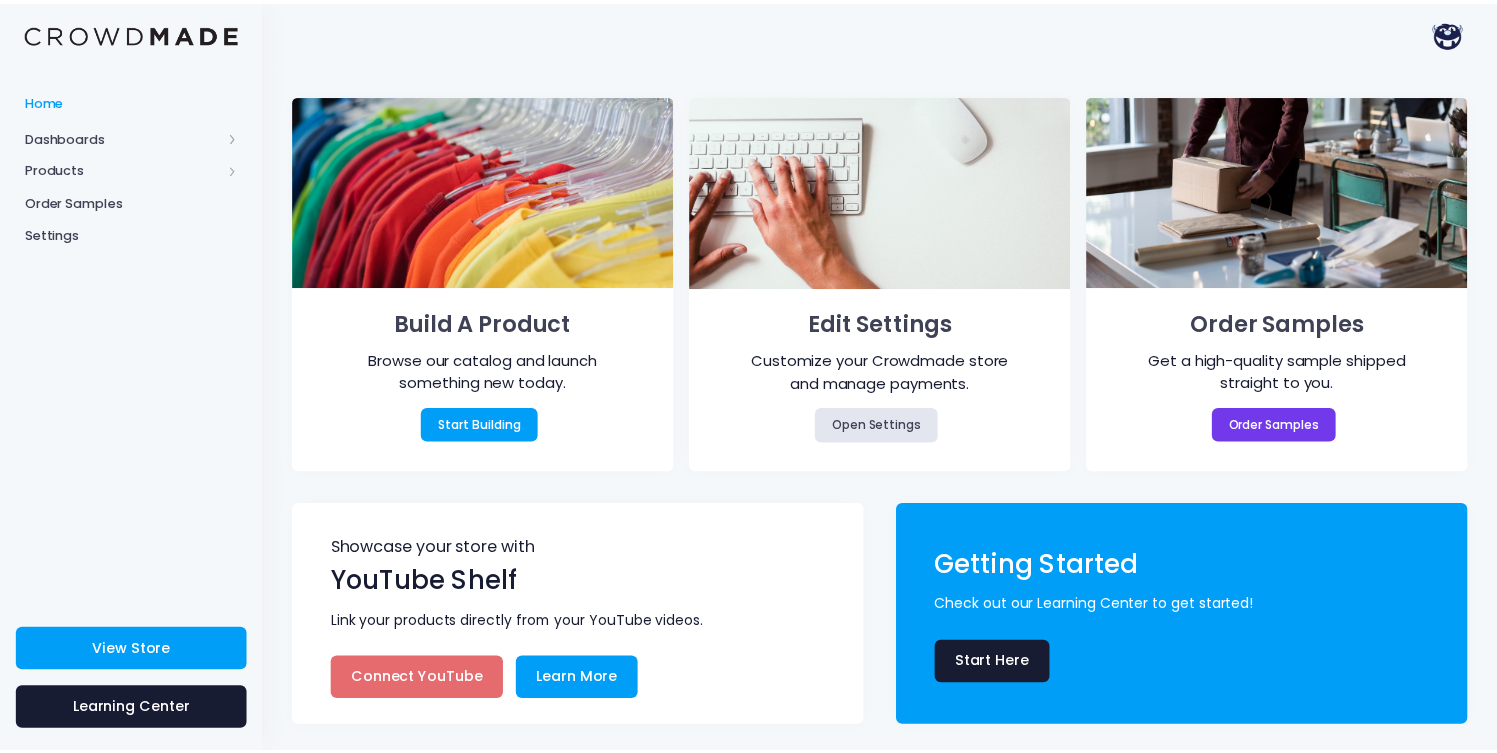 scroll, scrollTop: 0, scrollLeft: 0, axis: both 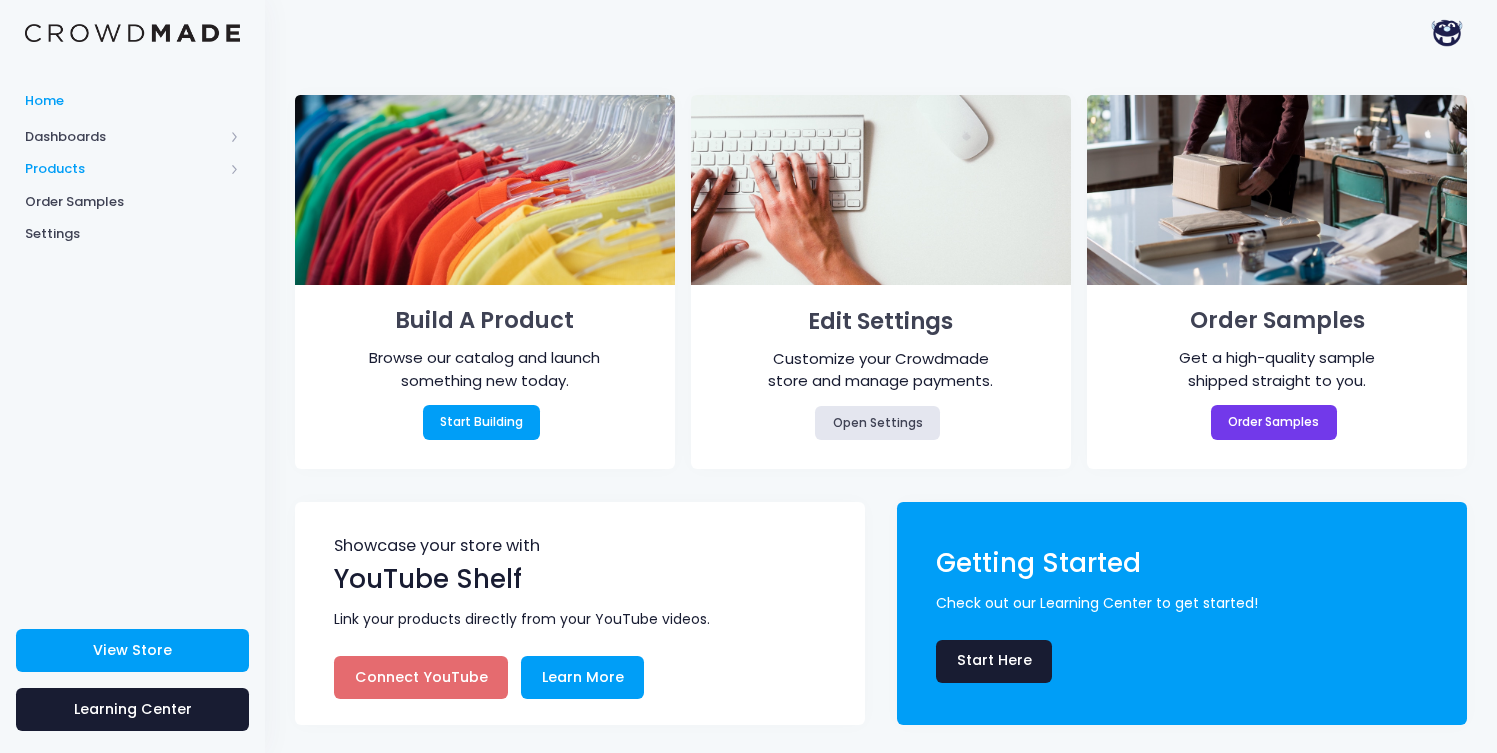 click on "Products" at bounding box center [124, 137] 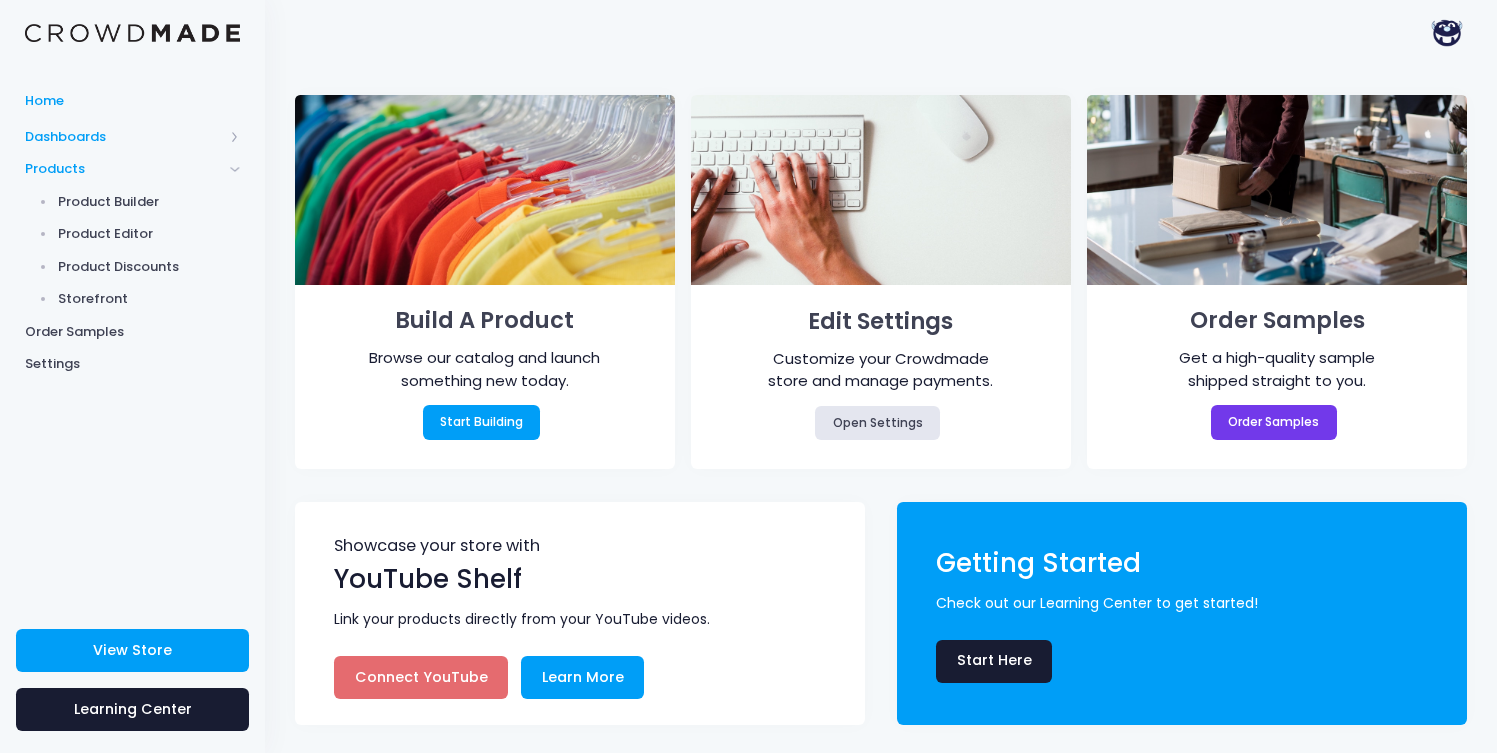 click on "Dashboards" at bounding box center [132, 136] 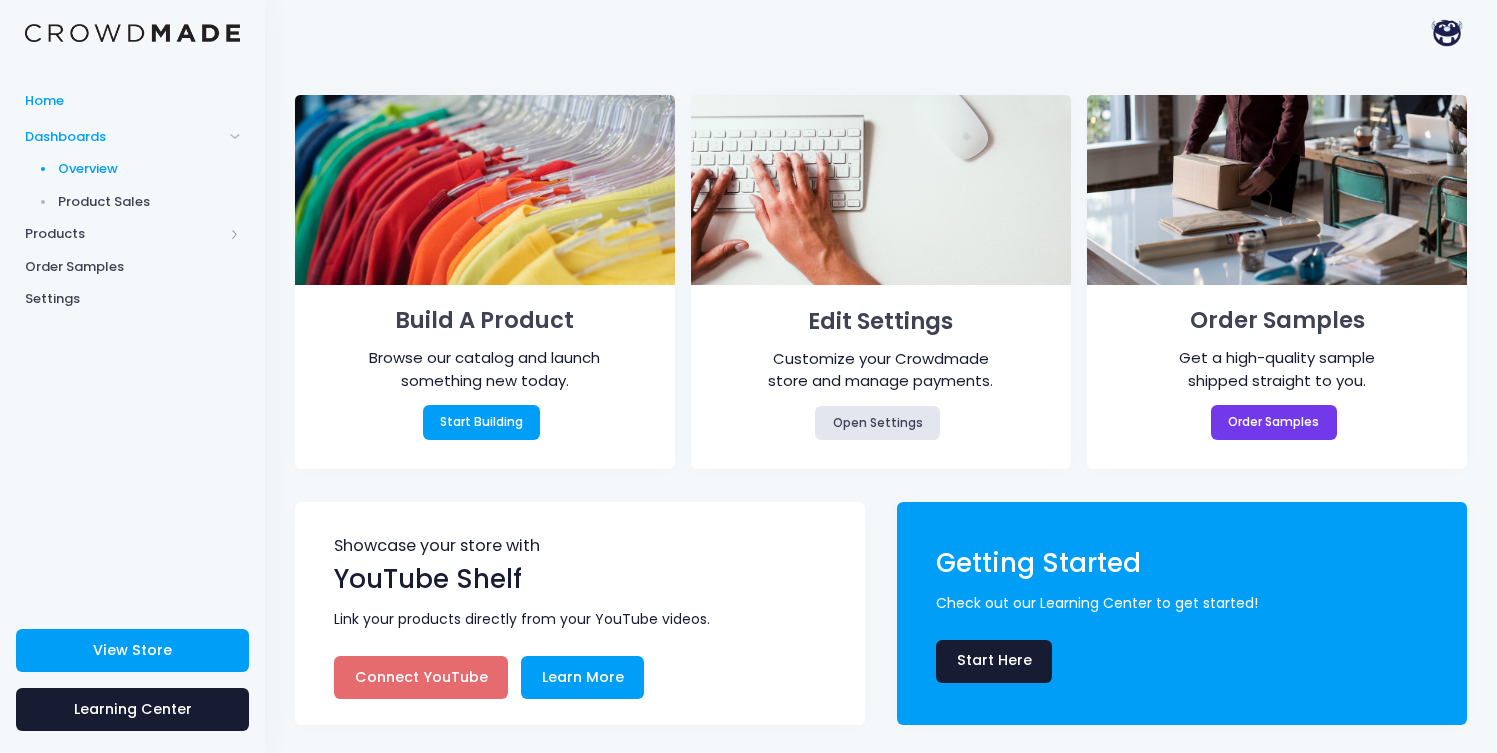 click on "Overview" at bounding box center [149, 169] 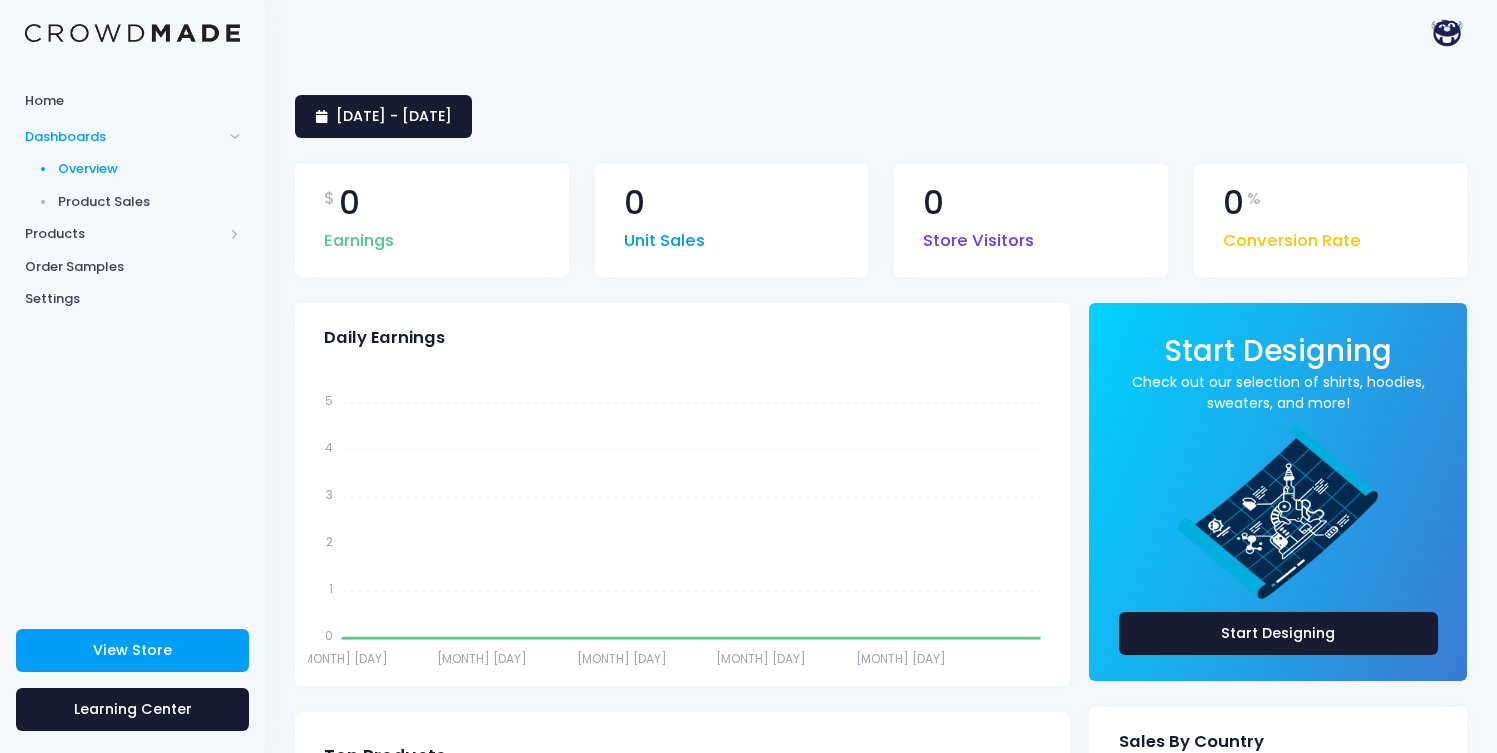 scroll, scrollTop: 0, scrollLeft: 0, axis: both 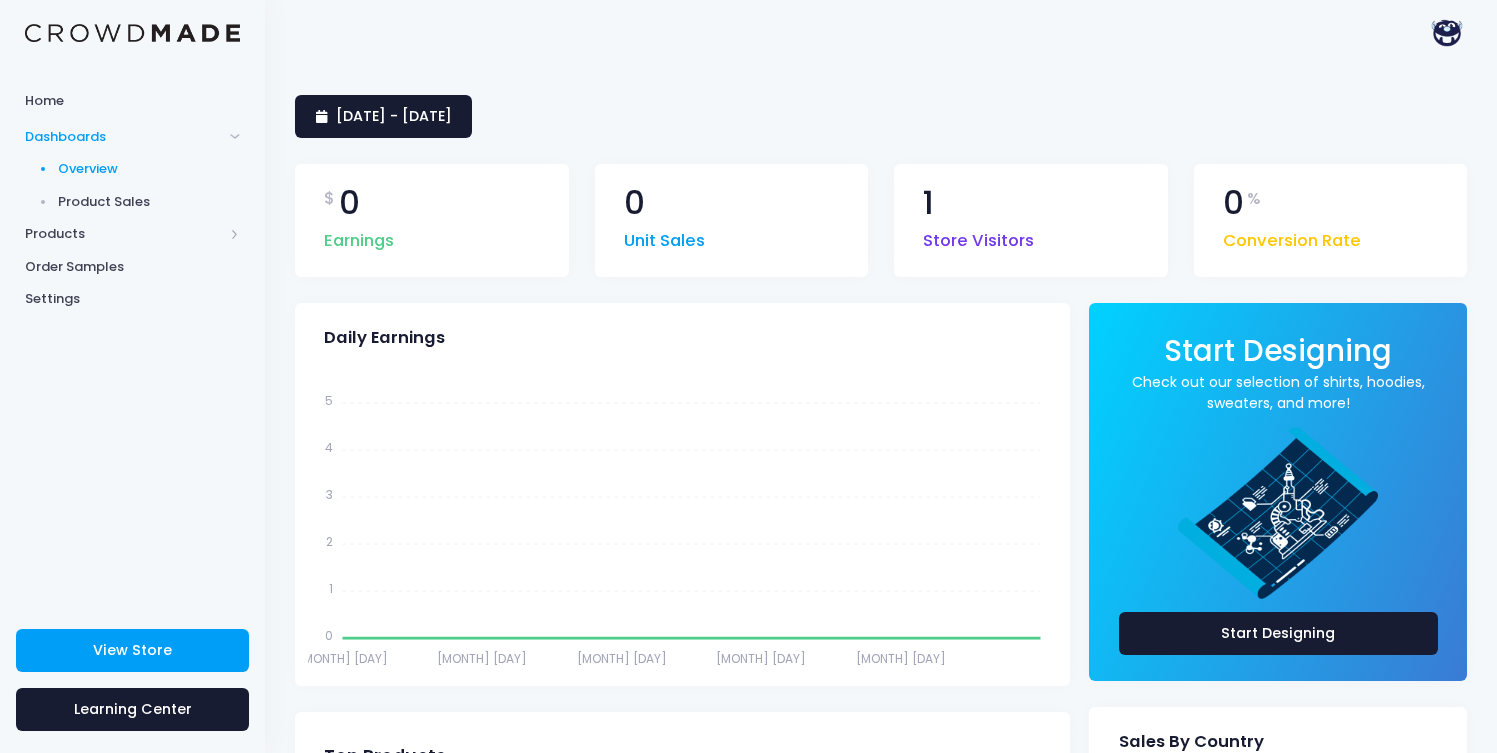 click on "Dashboards" at bounding box center [124, 137] 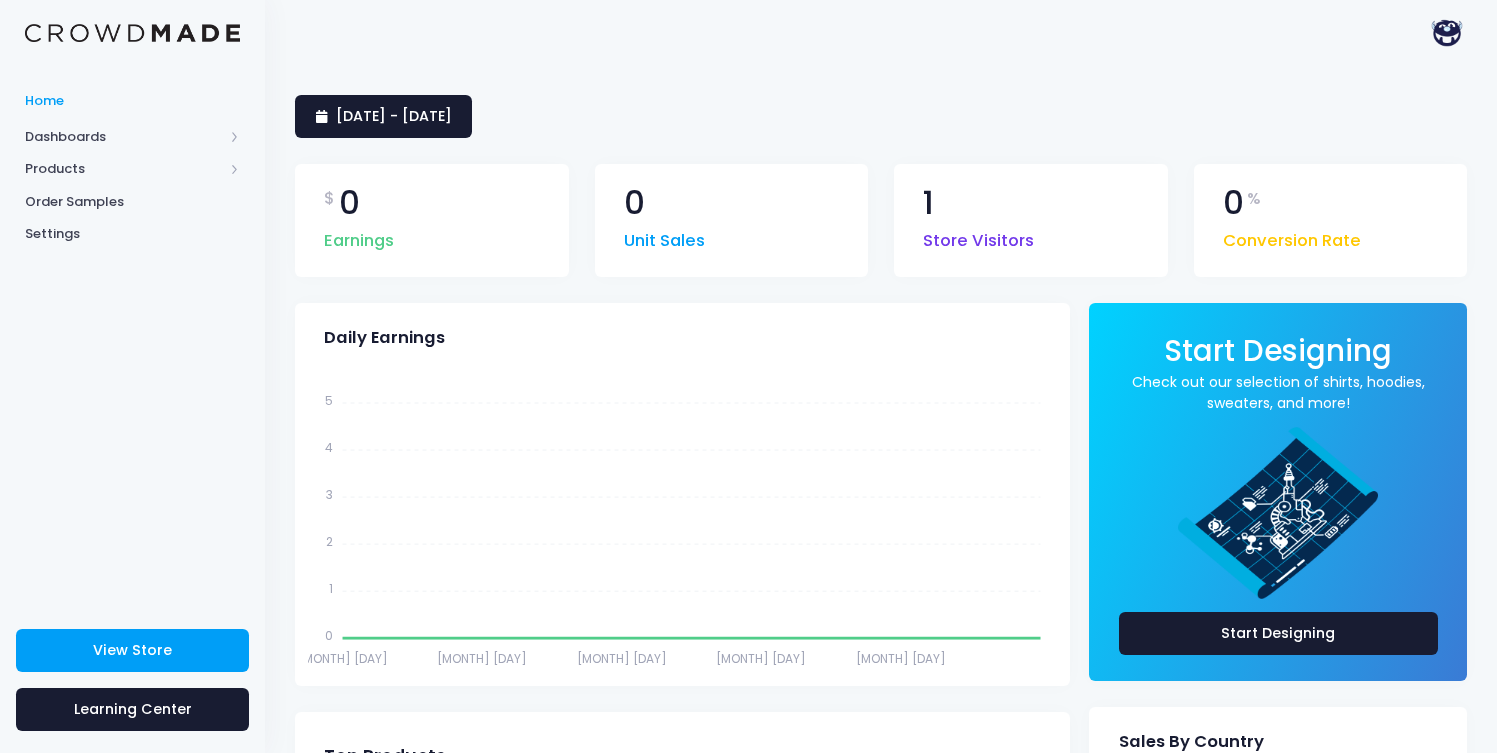 click on "Home" at bounding box center [132, 101] 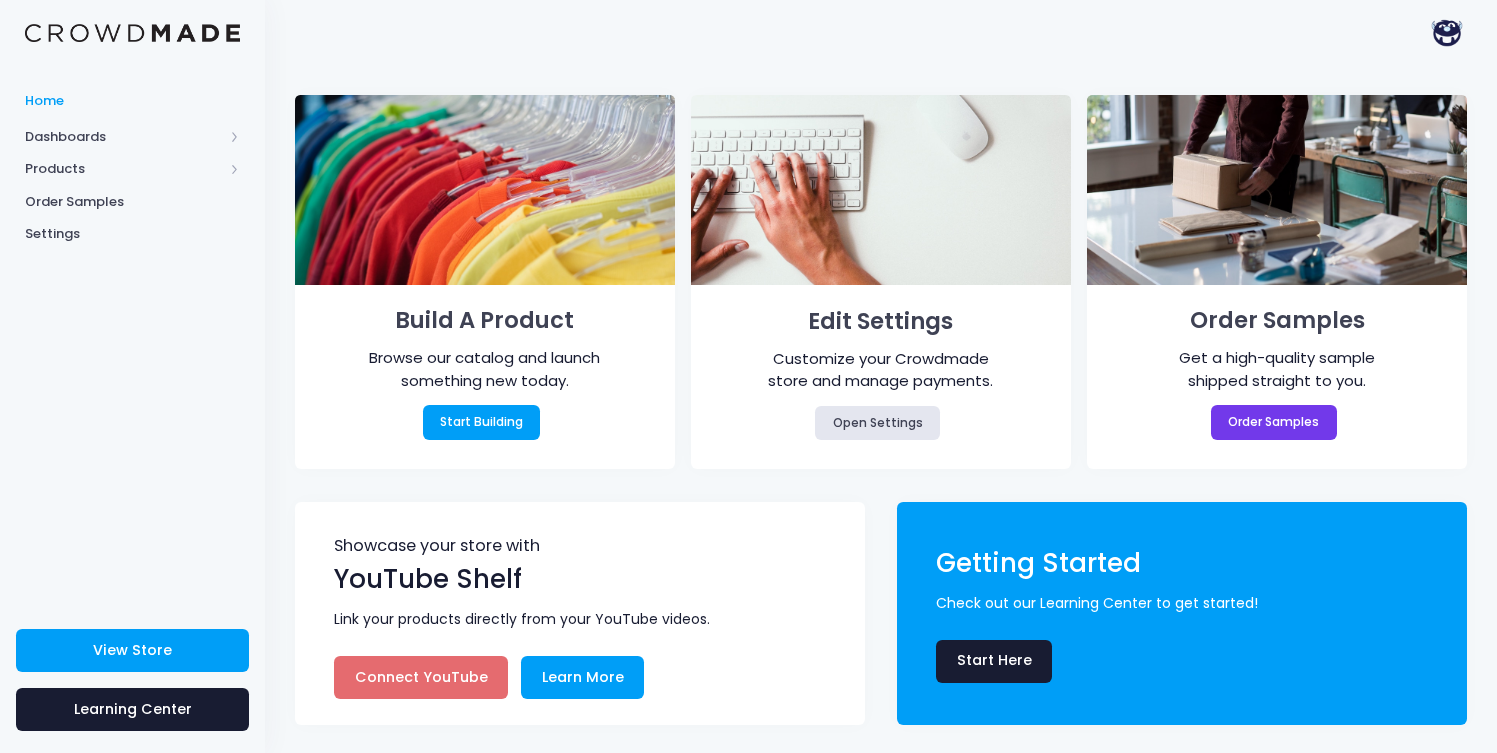 scroll, scrollTop: 0, scrollLeft: 0, axis: both 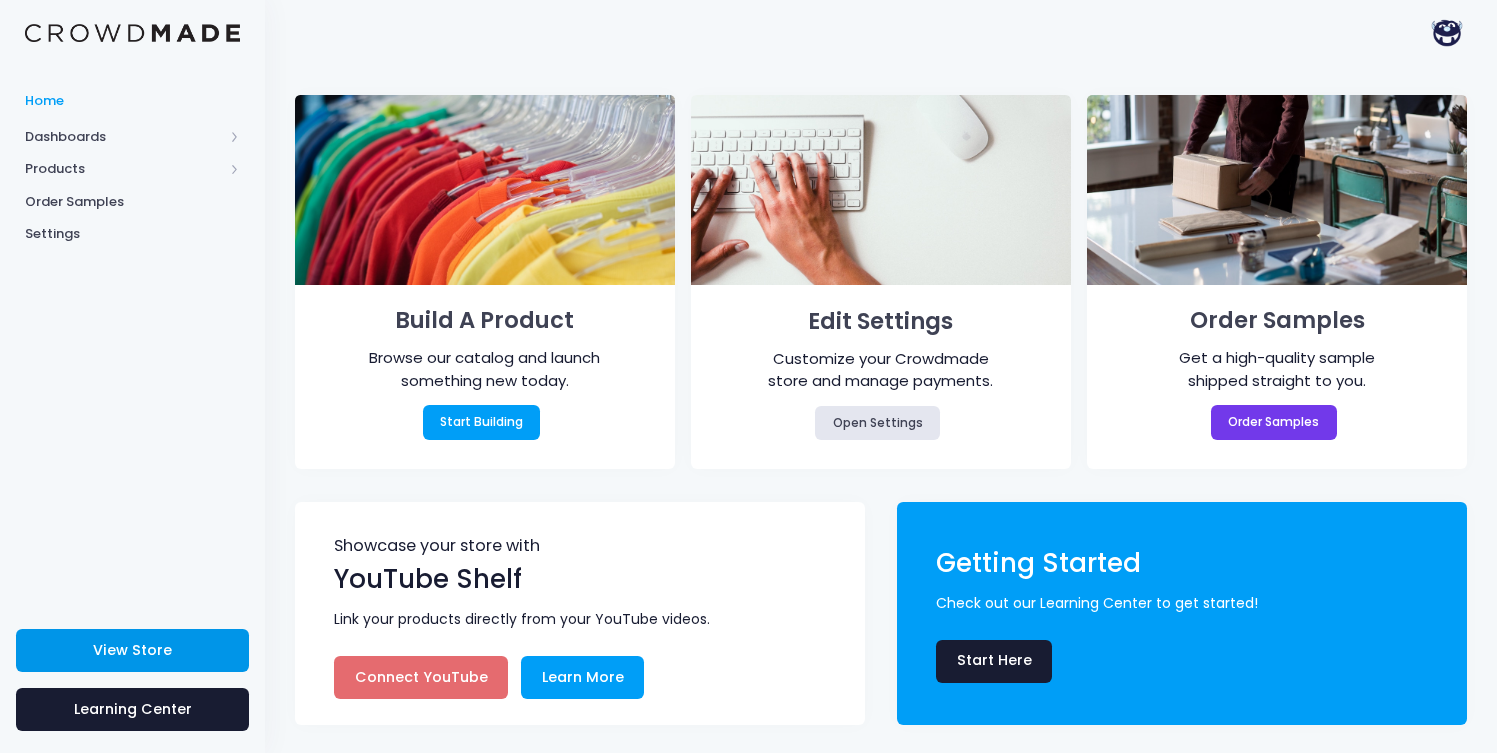 click on "View Store
Learning Center" at bounding box center [132, 683] 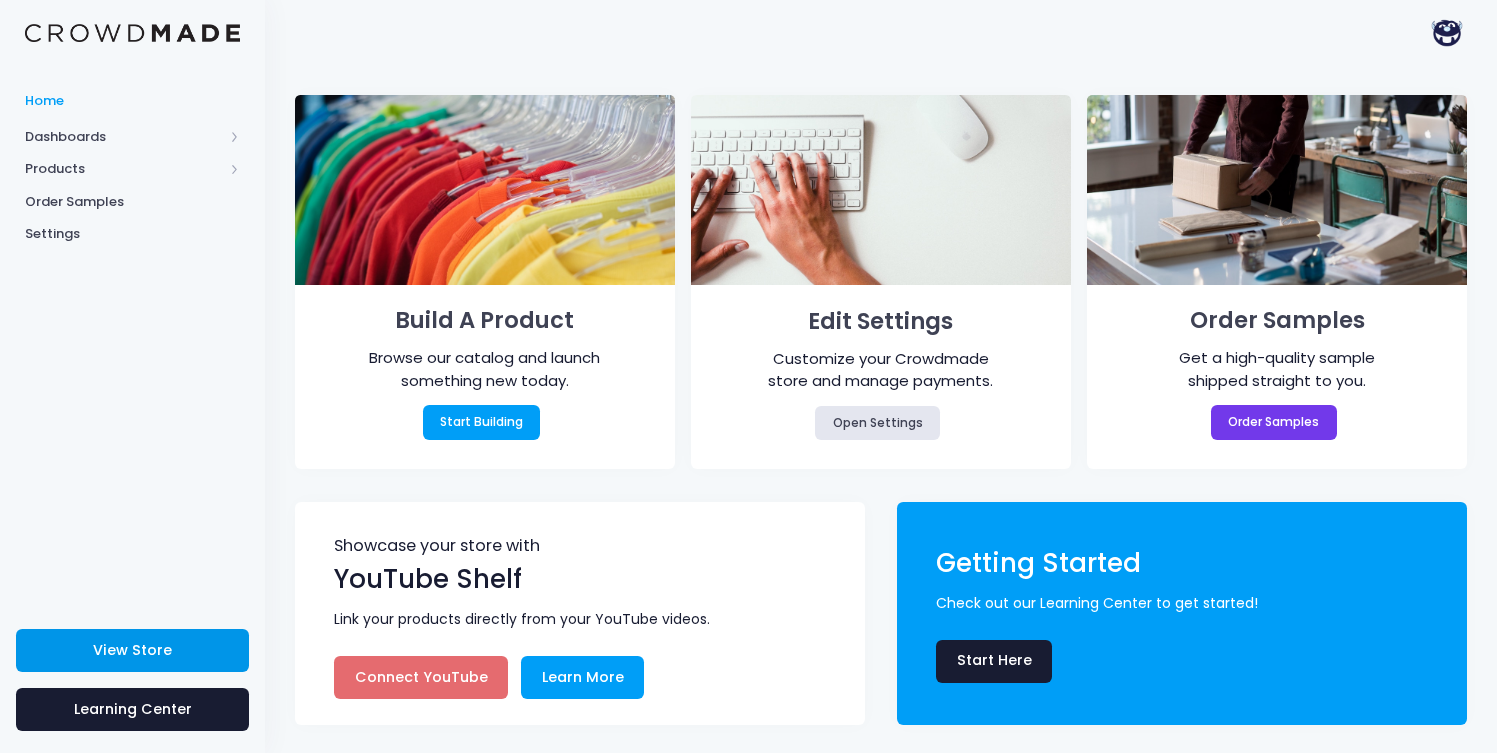 click on "View Store" at bounding box center [132, 650] 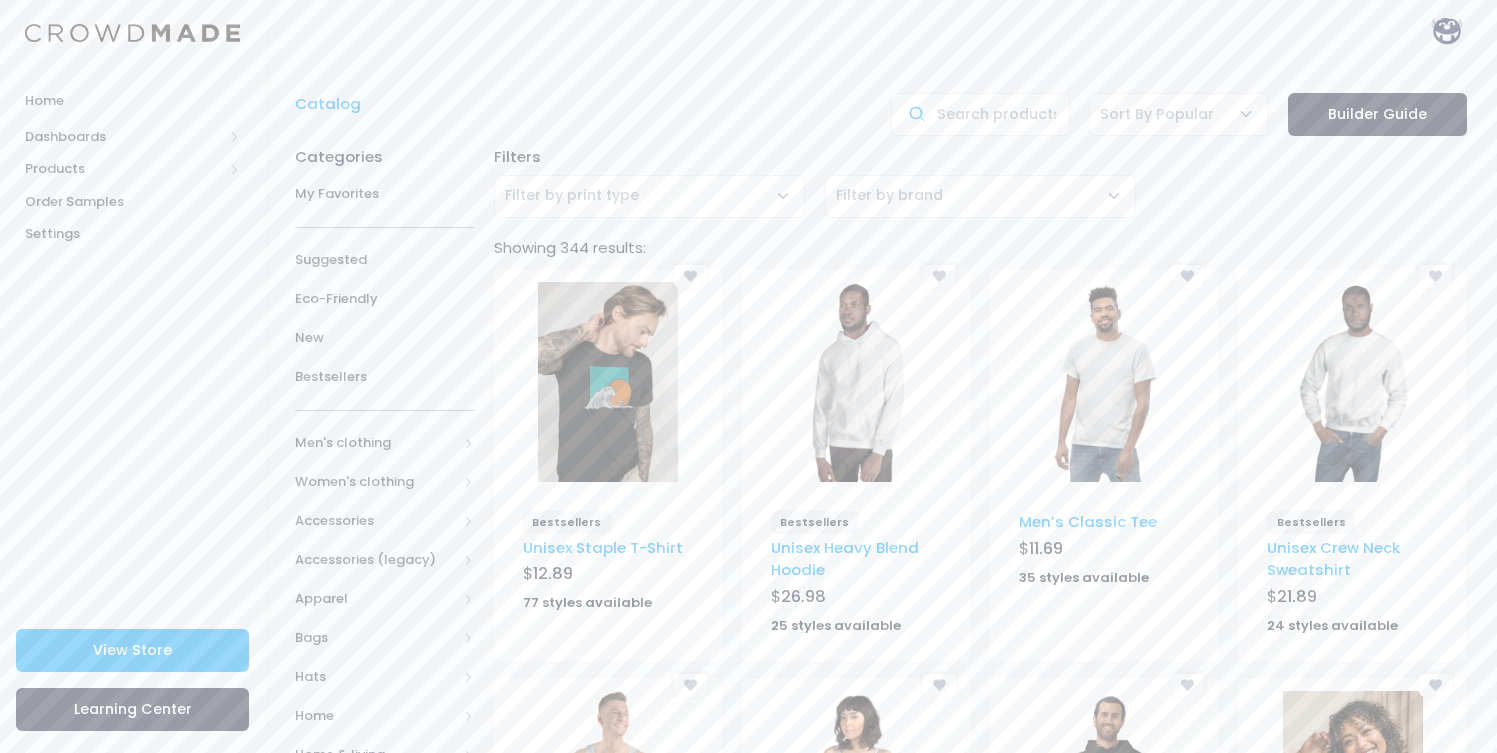 scroll, scrollTop: 4, scrollLeft: 0, axis: vertical 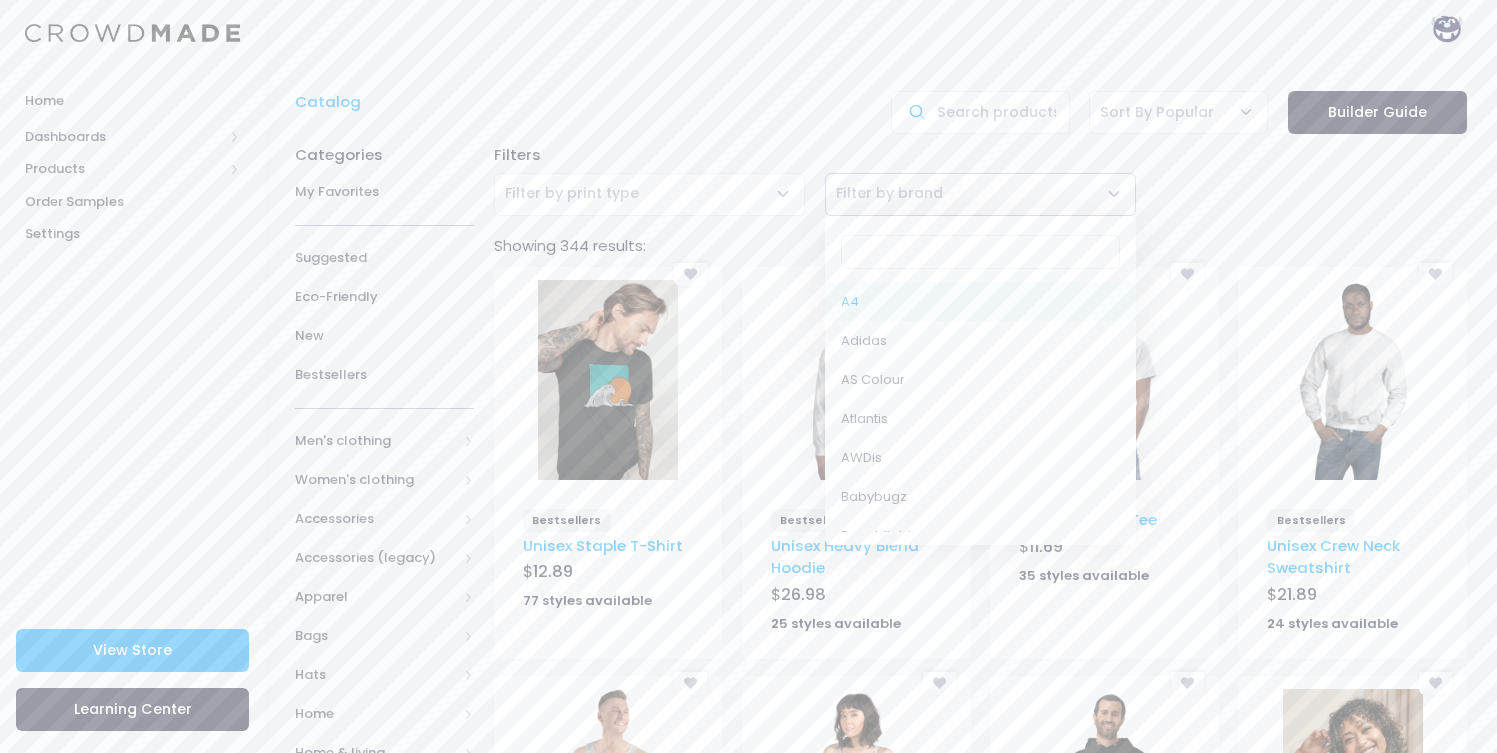 click on "Filter by brand" at bounding box center [980, 194] 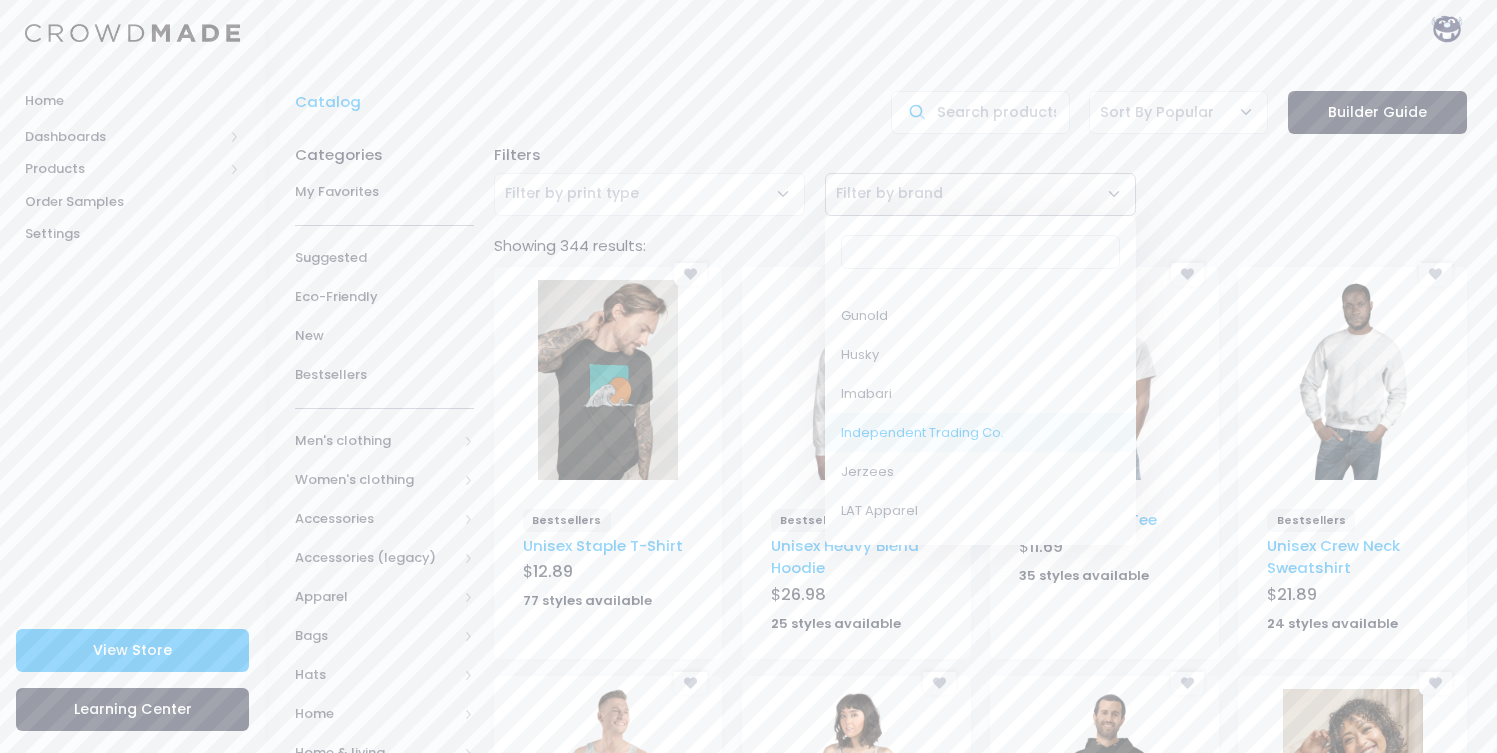 scroll, scrollTop: 702, scrollLeft: 0, axis: vertical 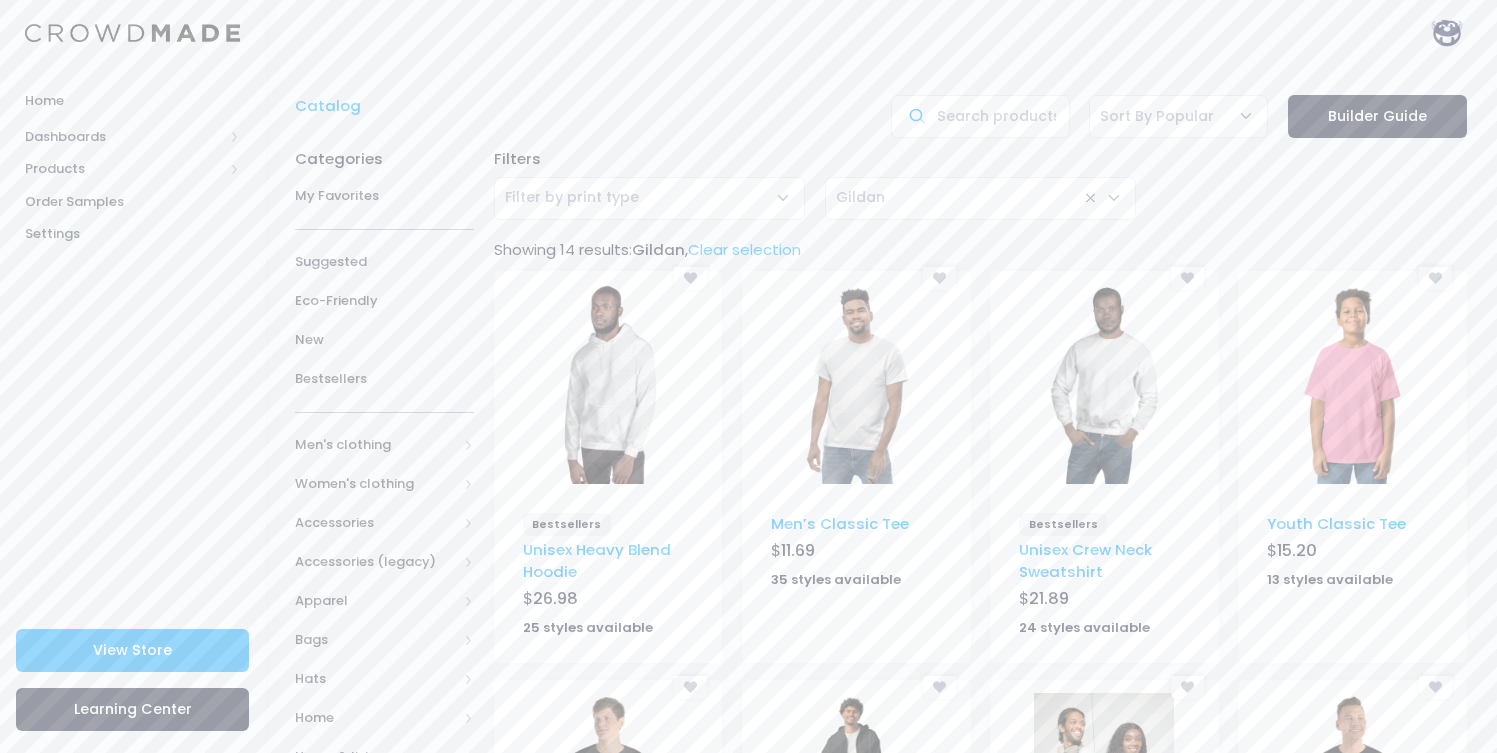 click at bounding box center (856, 384) 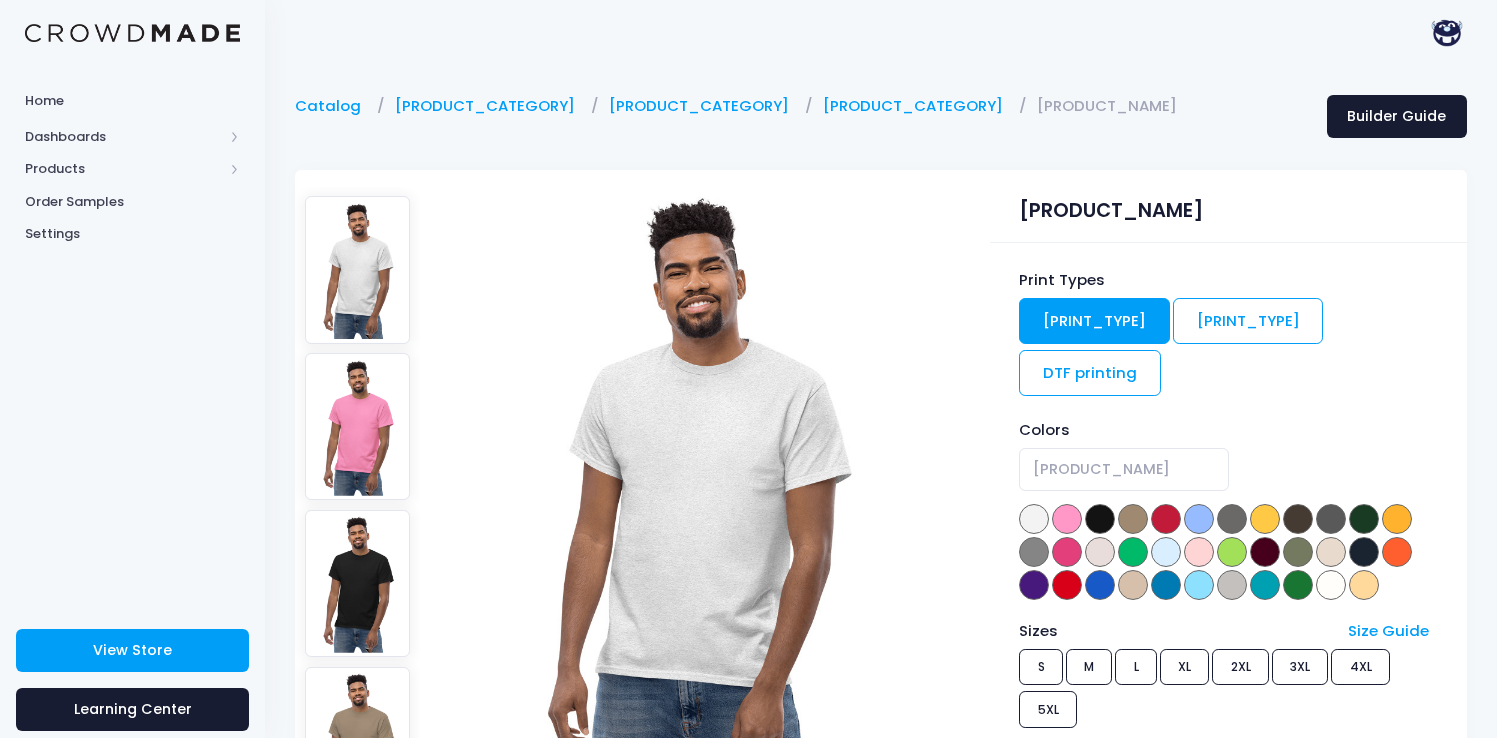 scroll, scrollTop: 0, scrollLeft: 0, axis: both 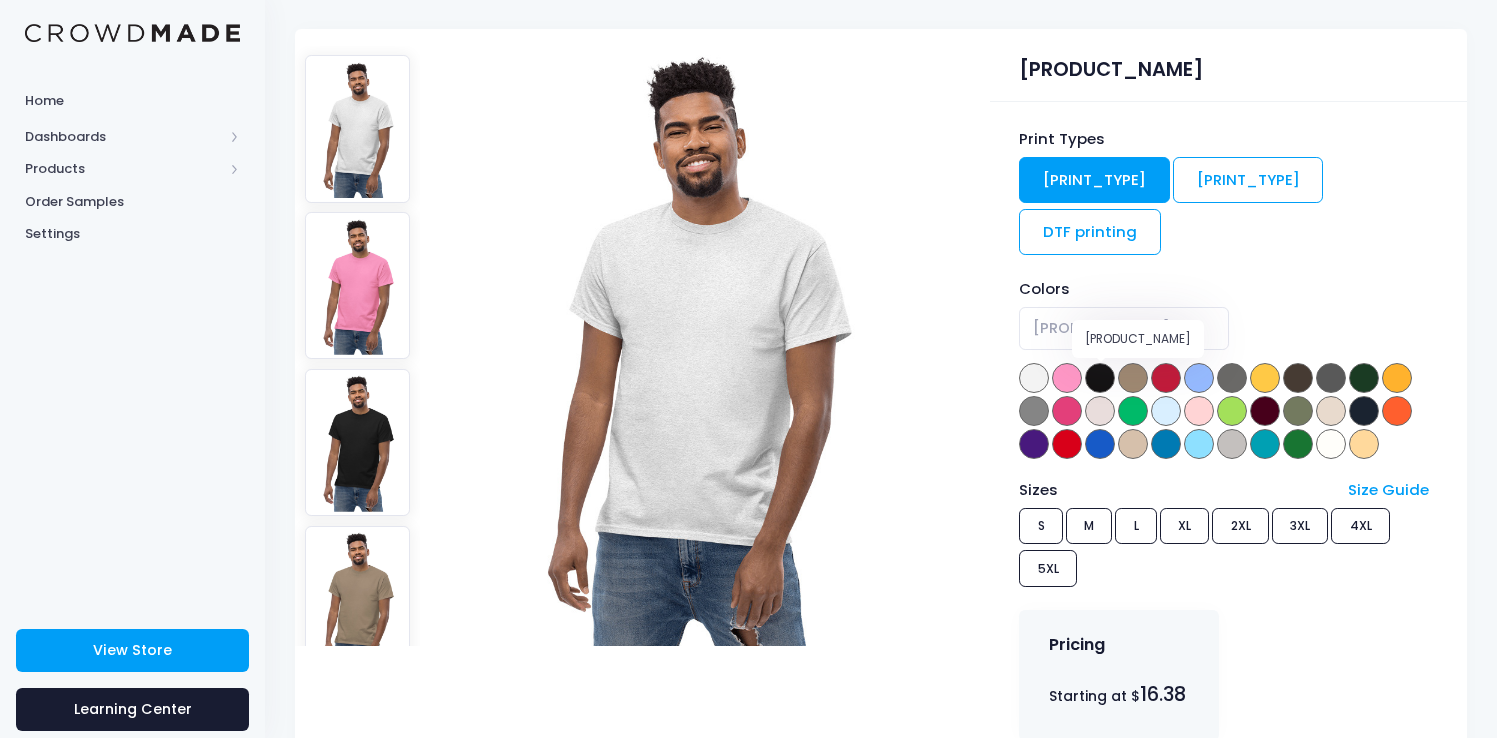 click at bounding box center (1100, 378) 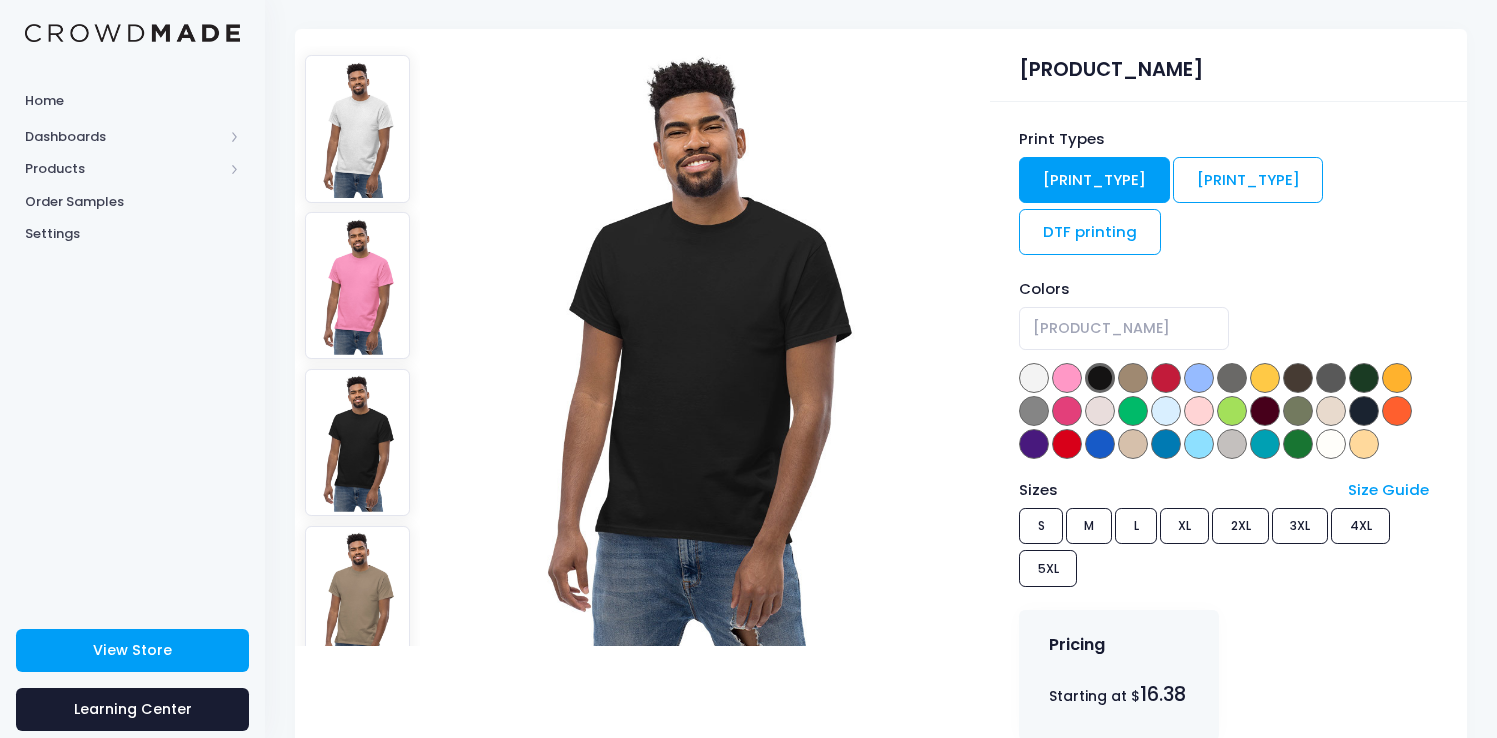 click on "Sizes
Size Guide
S
M
L
XL
2XL
3XL
4XL
5XL" at bounding box center [1228, 536] 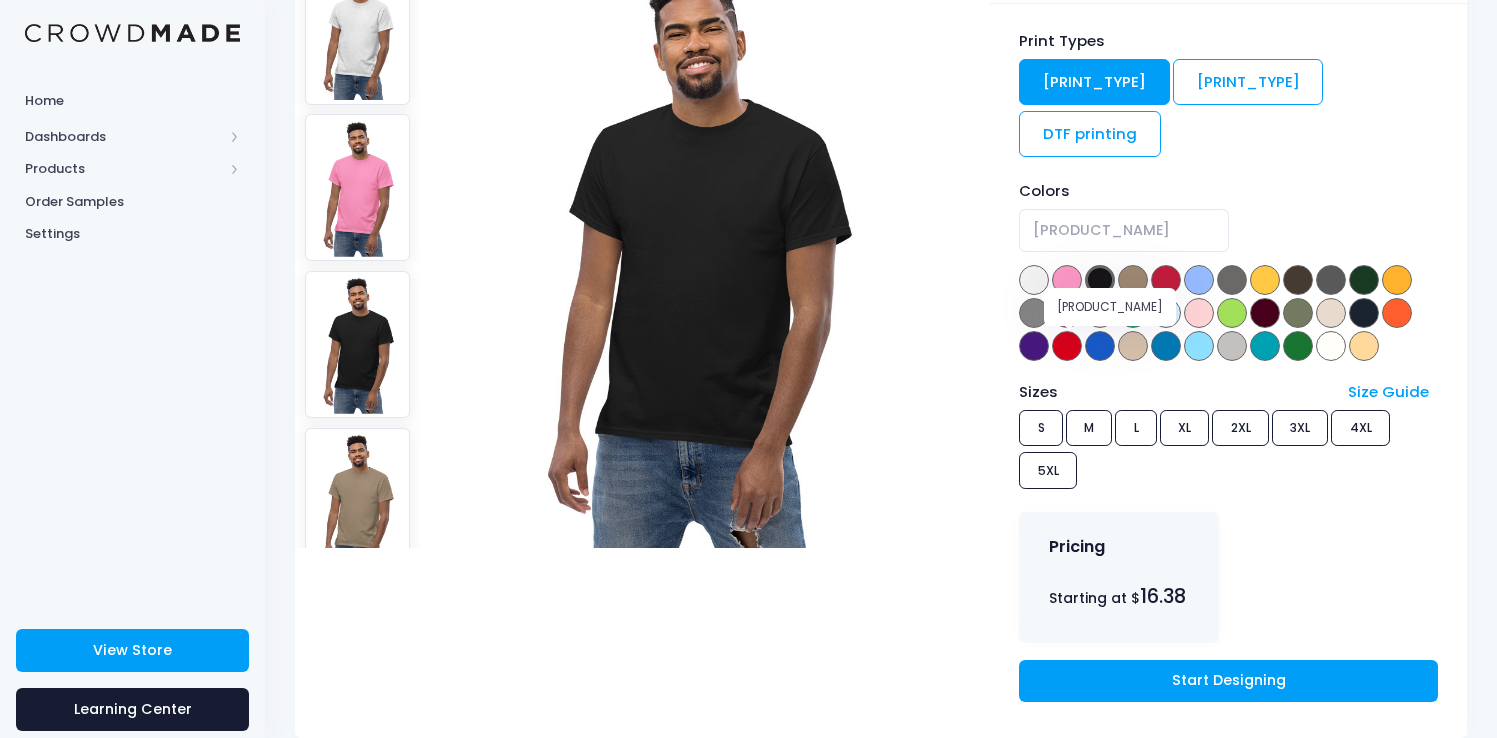 scroll, scrollTop: 241, scrollLeft: 0, axis: vertical 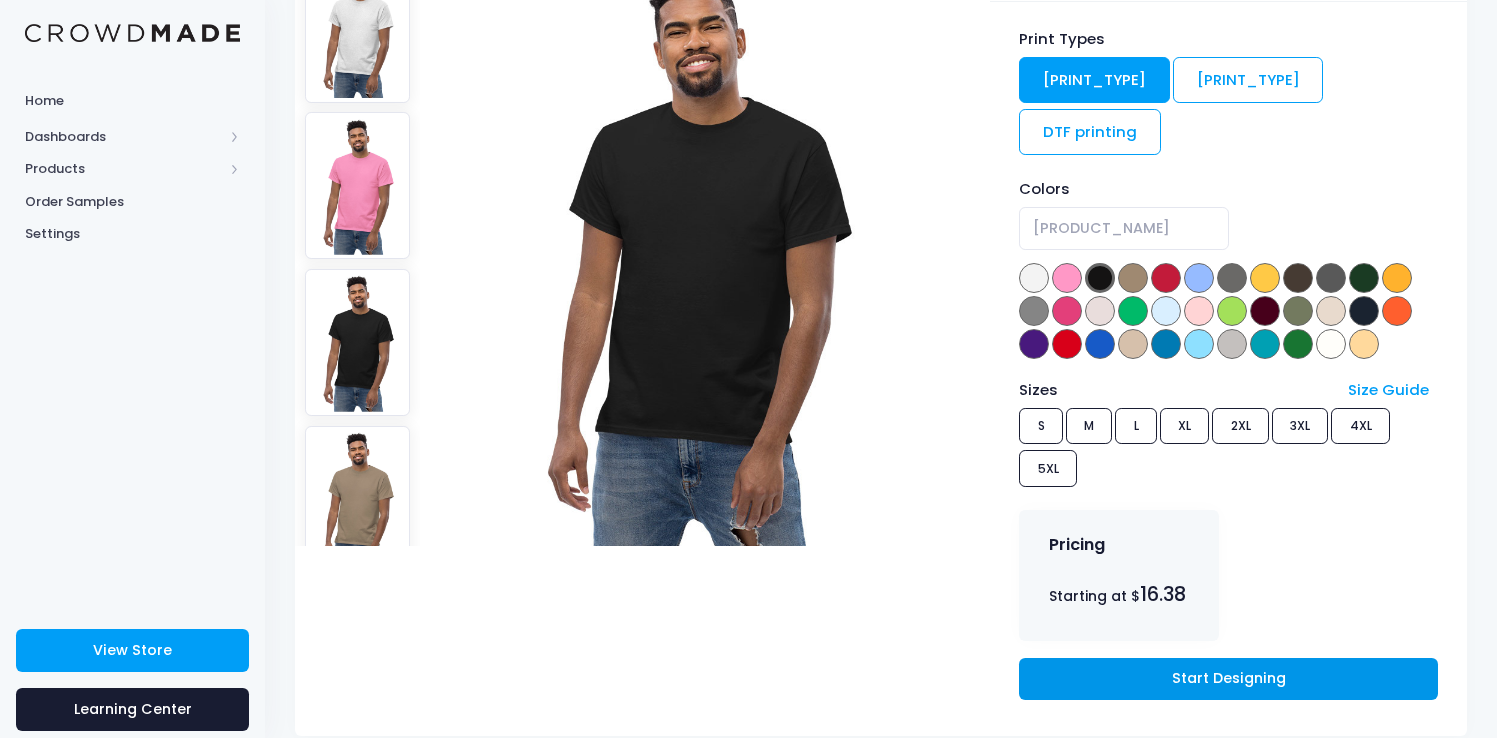click on "Start Designing" at bounding box center (1228, 679) 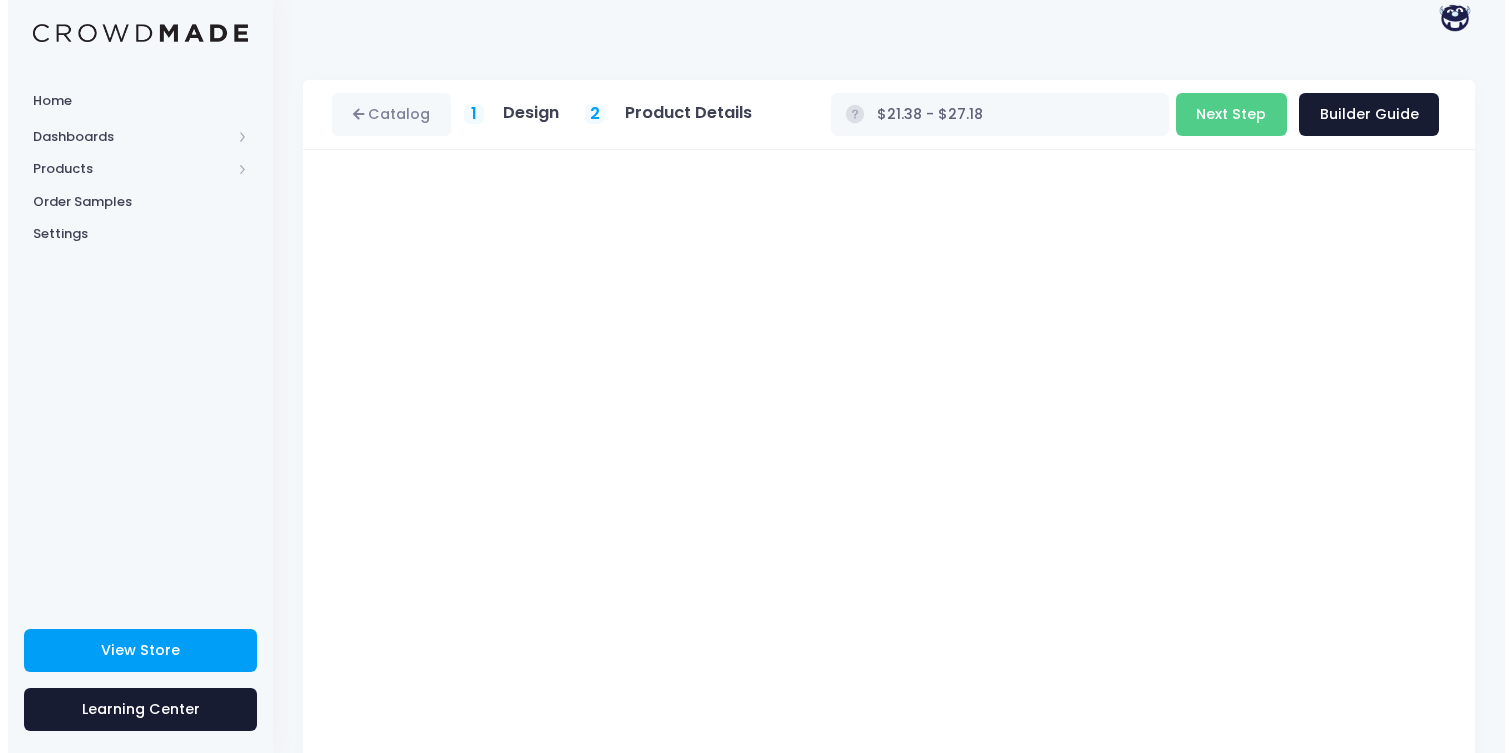 scroll, scrollTop: 0, scrollLeft: 0, axis: both 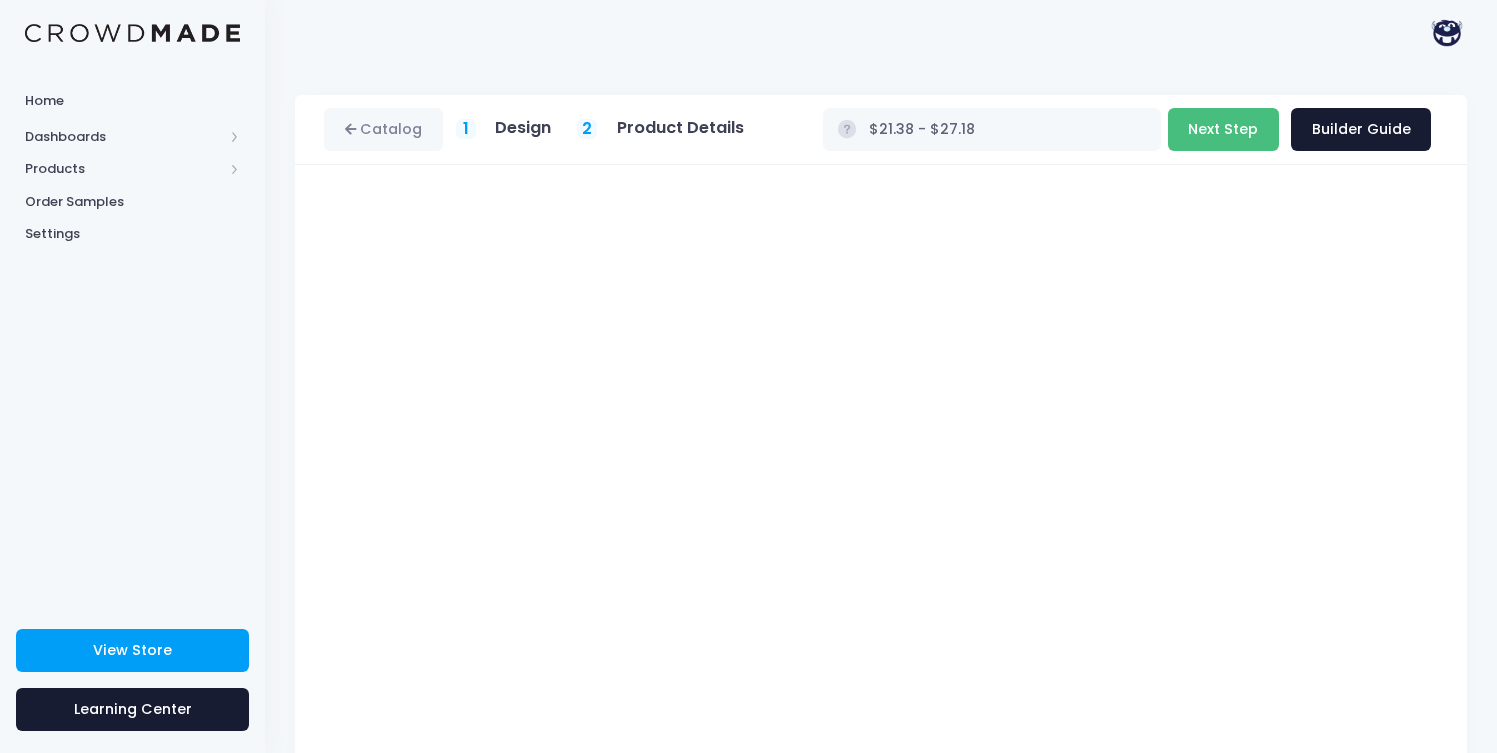 click on "Next Step" at bounding box center [1223, 129] 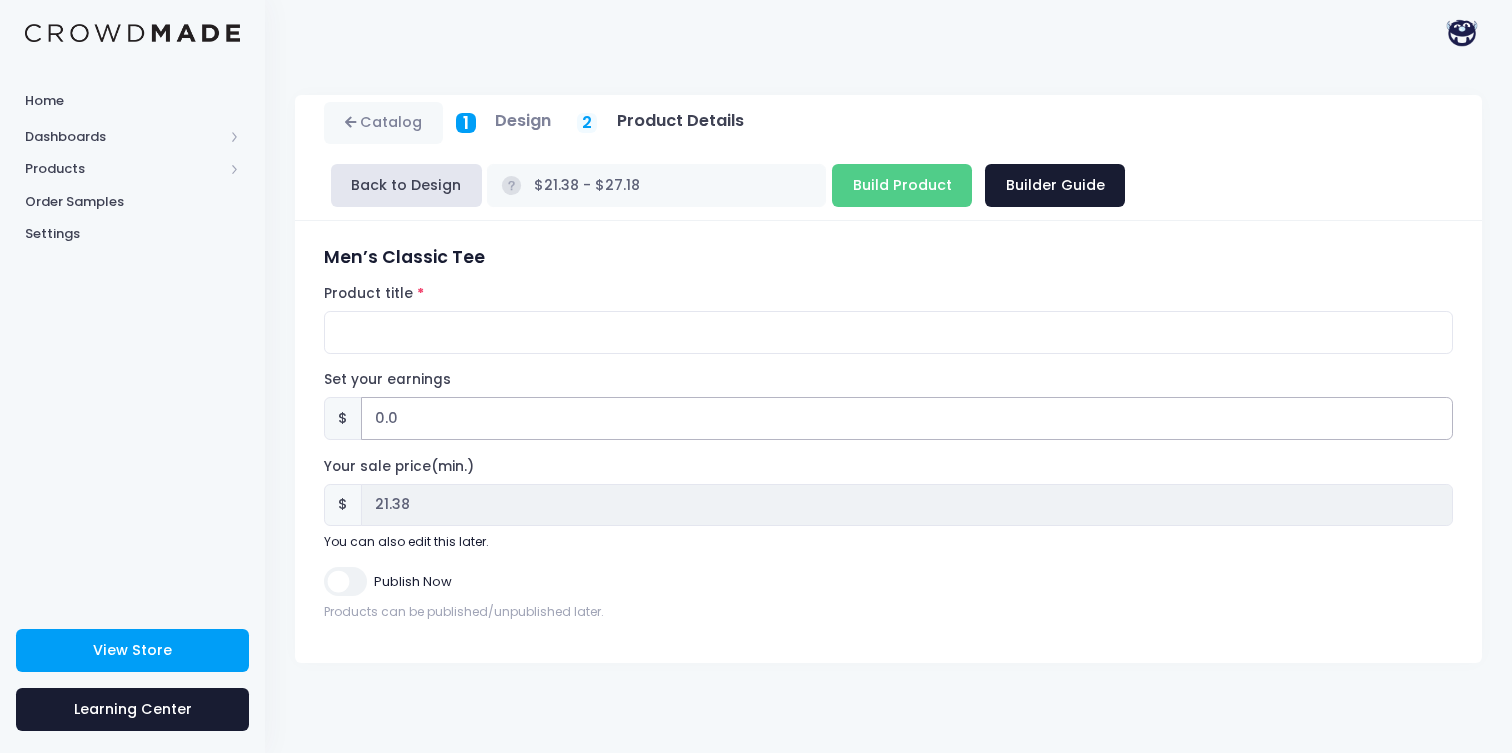 click on "0.0" at bounding box center (907, 418) 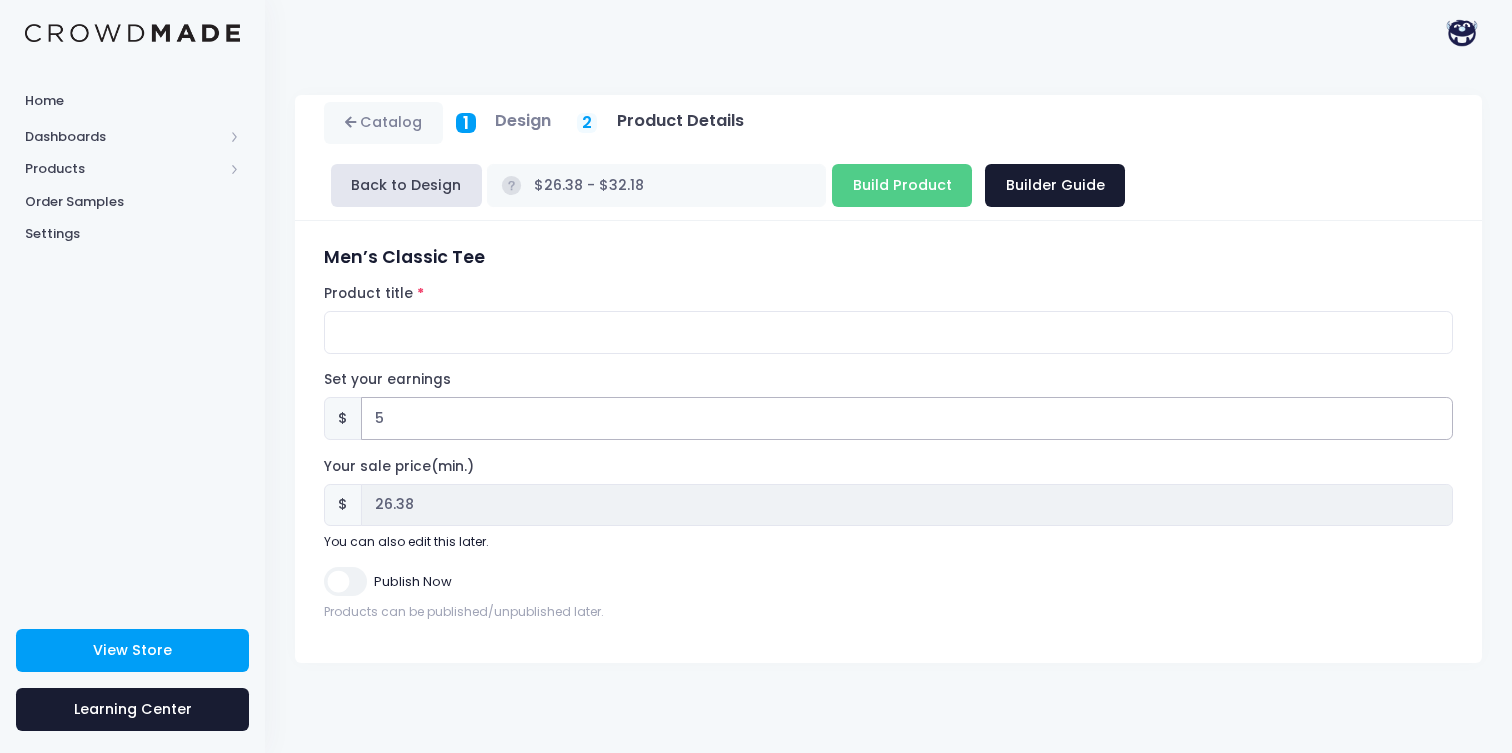 type on "5" 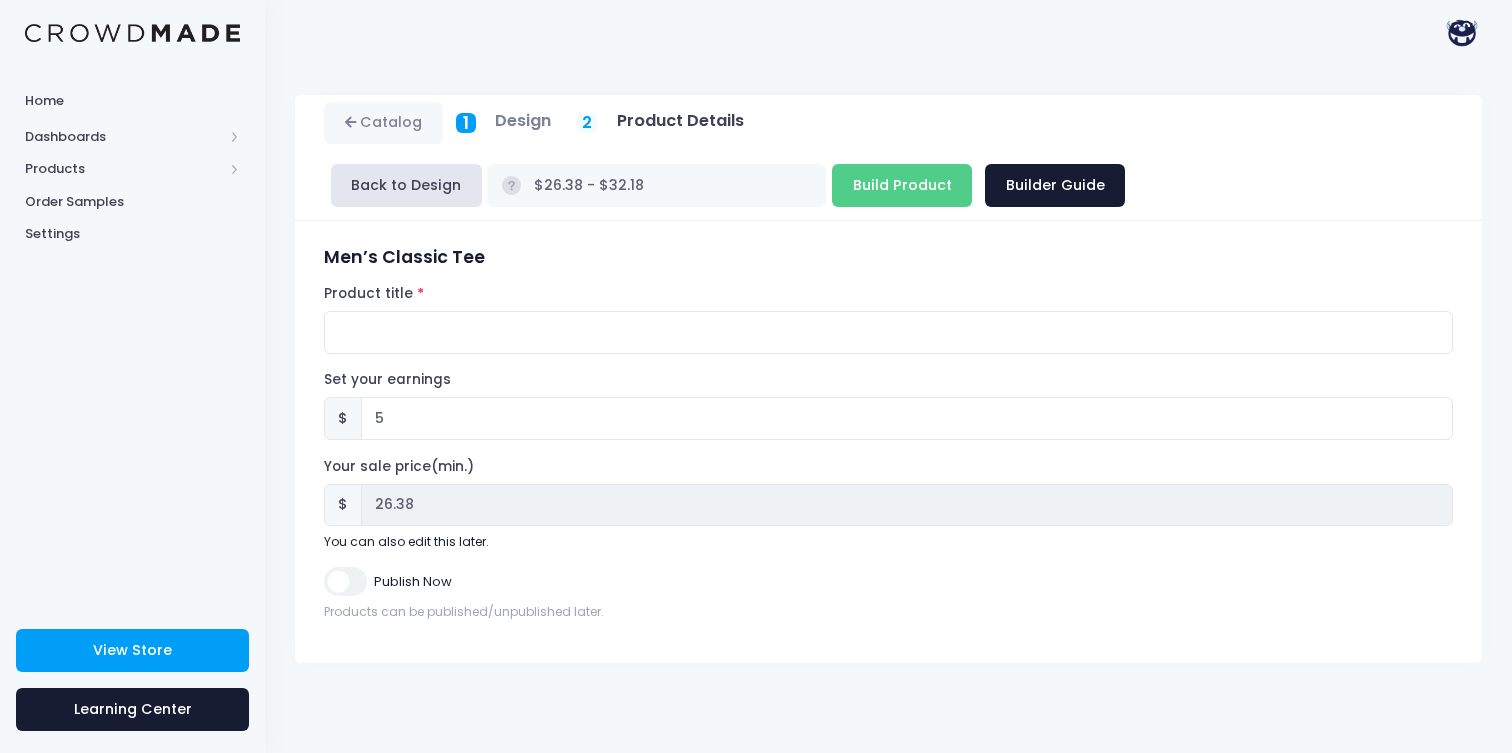 click on "Product title" at bounding box center [888, 319] 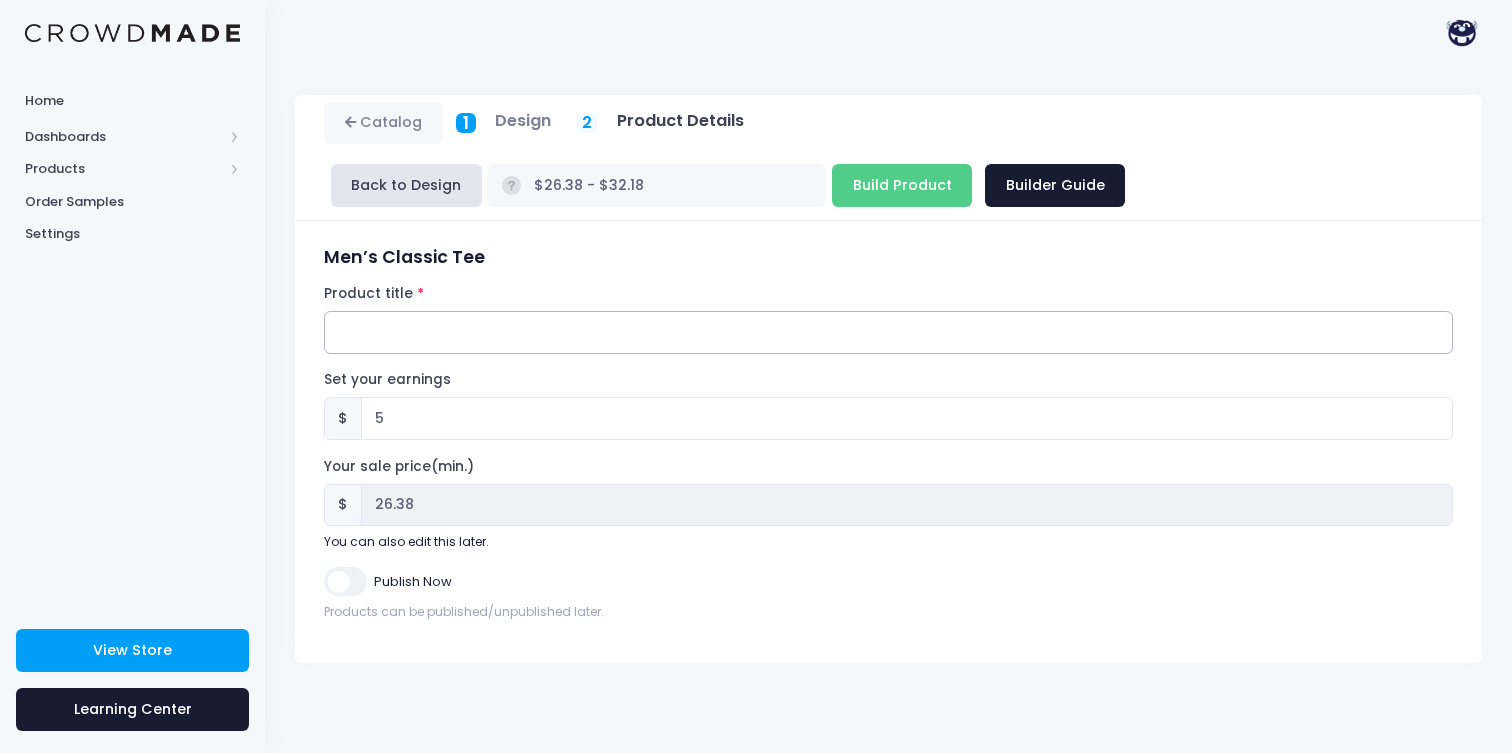 click on "Product title" at bounding box center (888, 332) 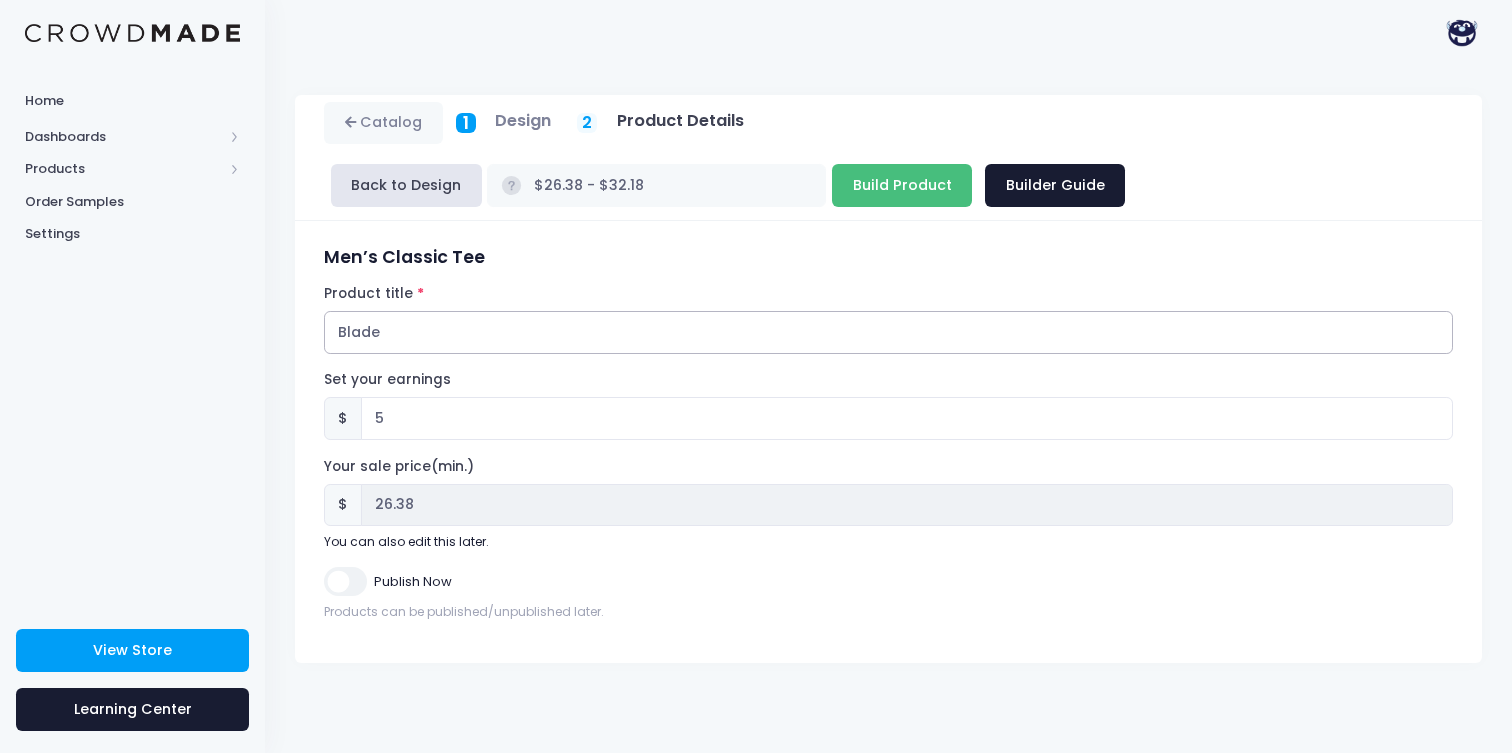 type on "Blade" 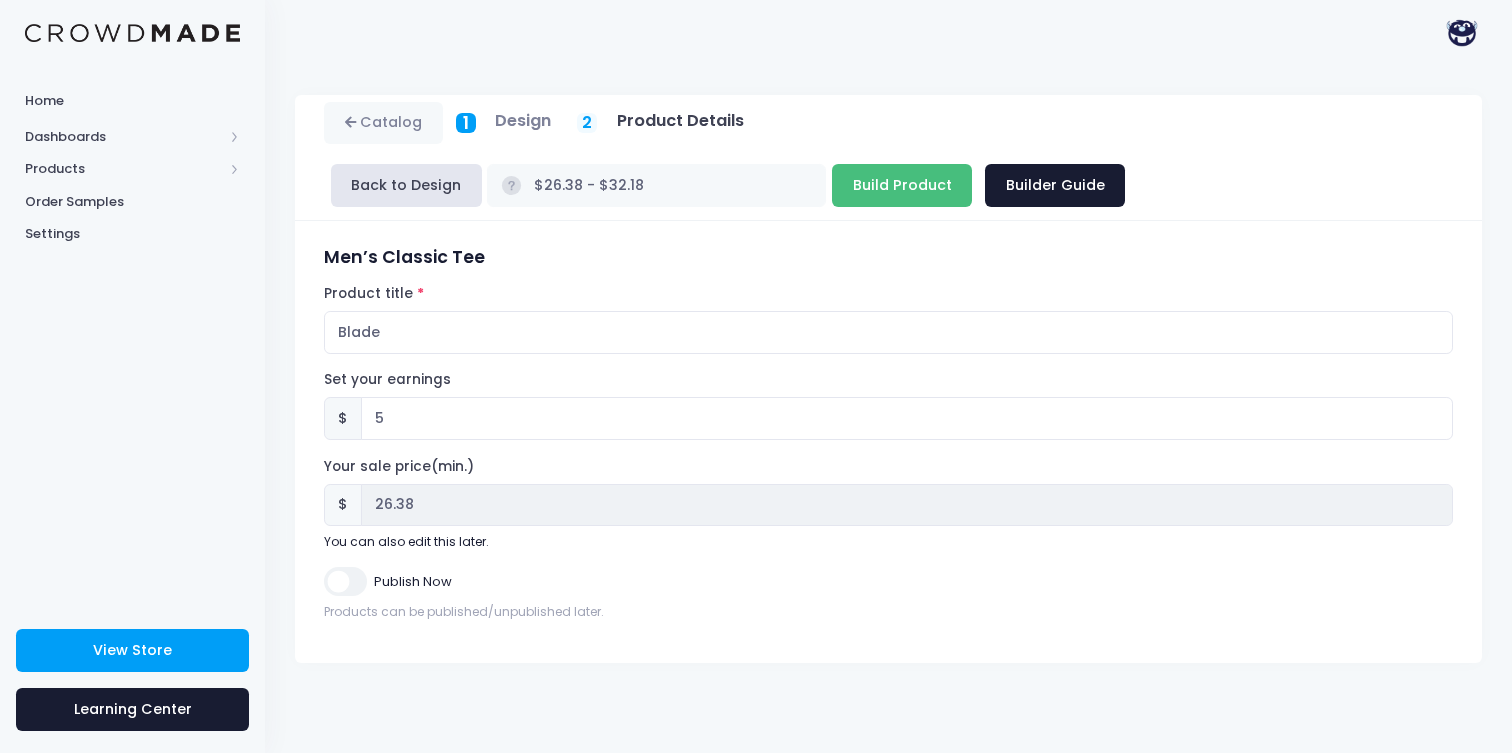 click on "Build Product" at bounding box center [902, 185] 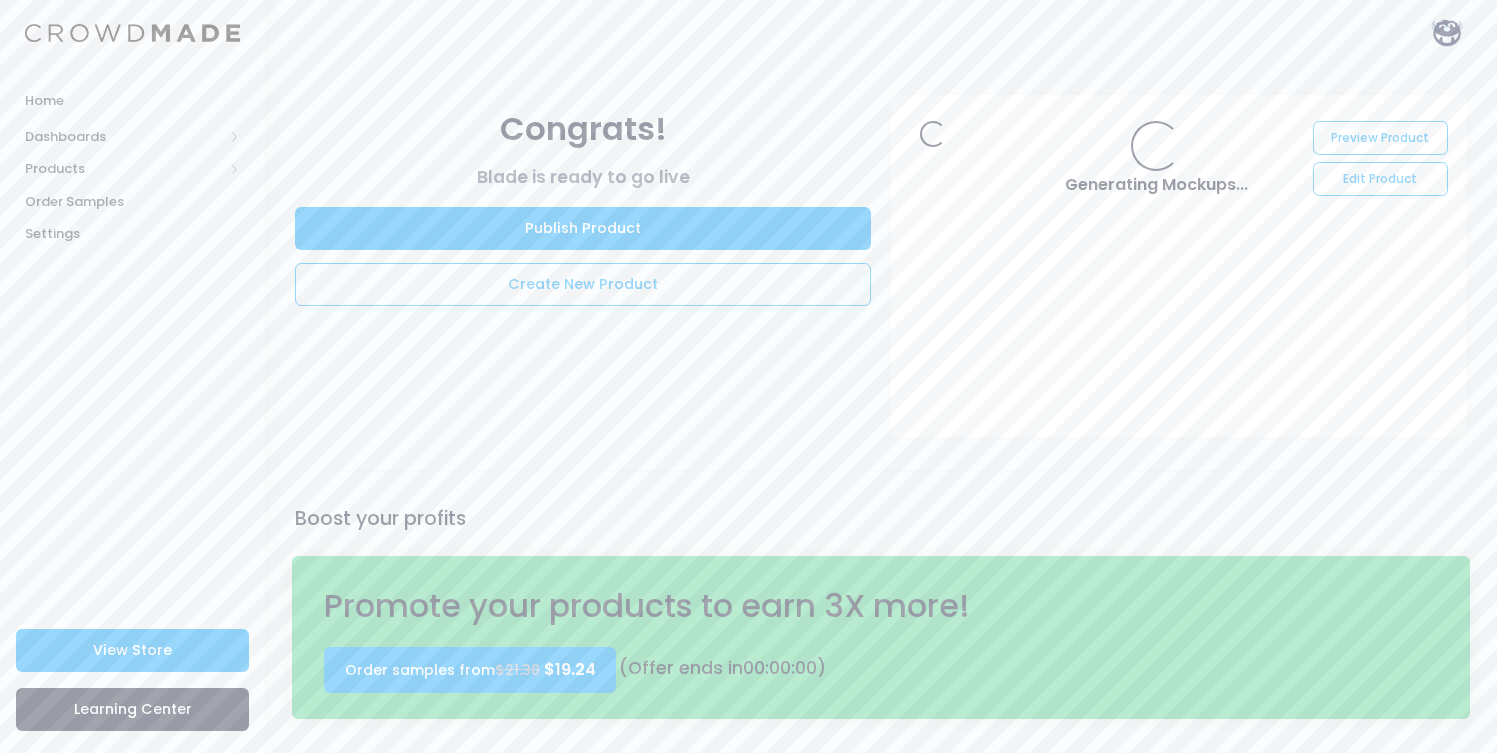 scroll, scrollTop: 0, scrollLeft: 0, axis: both 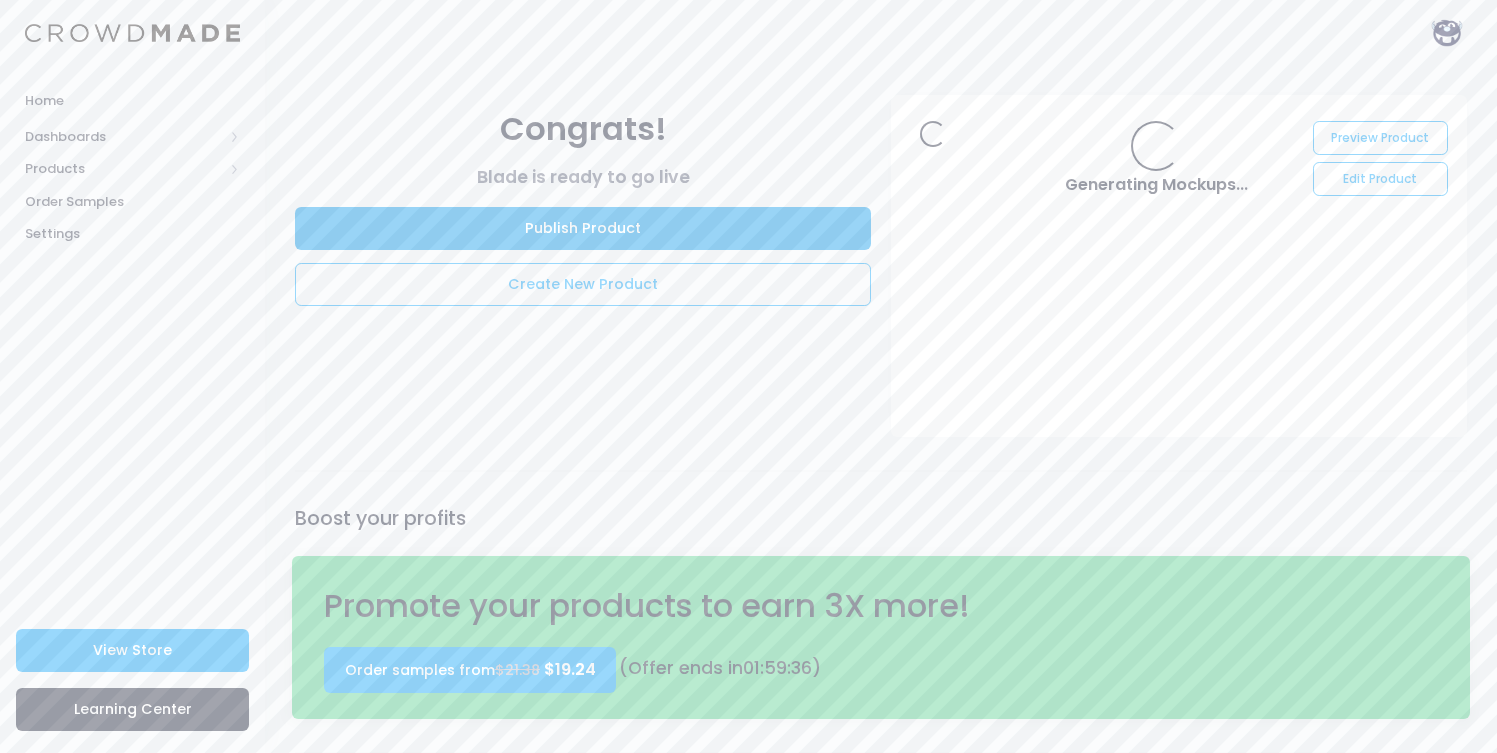 click on "Publish
Product" at bounding box center [583, 228] 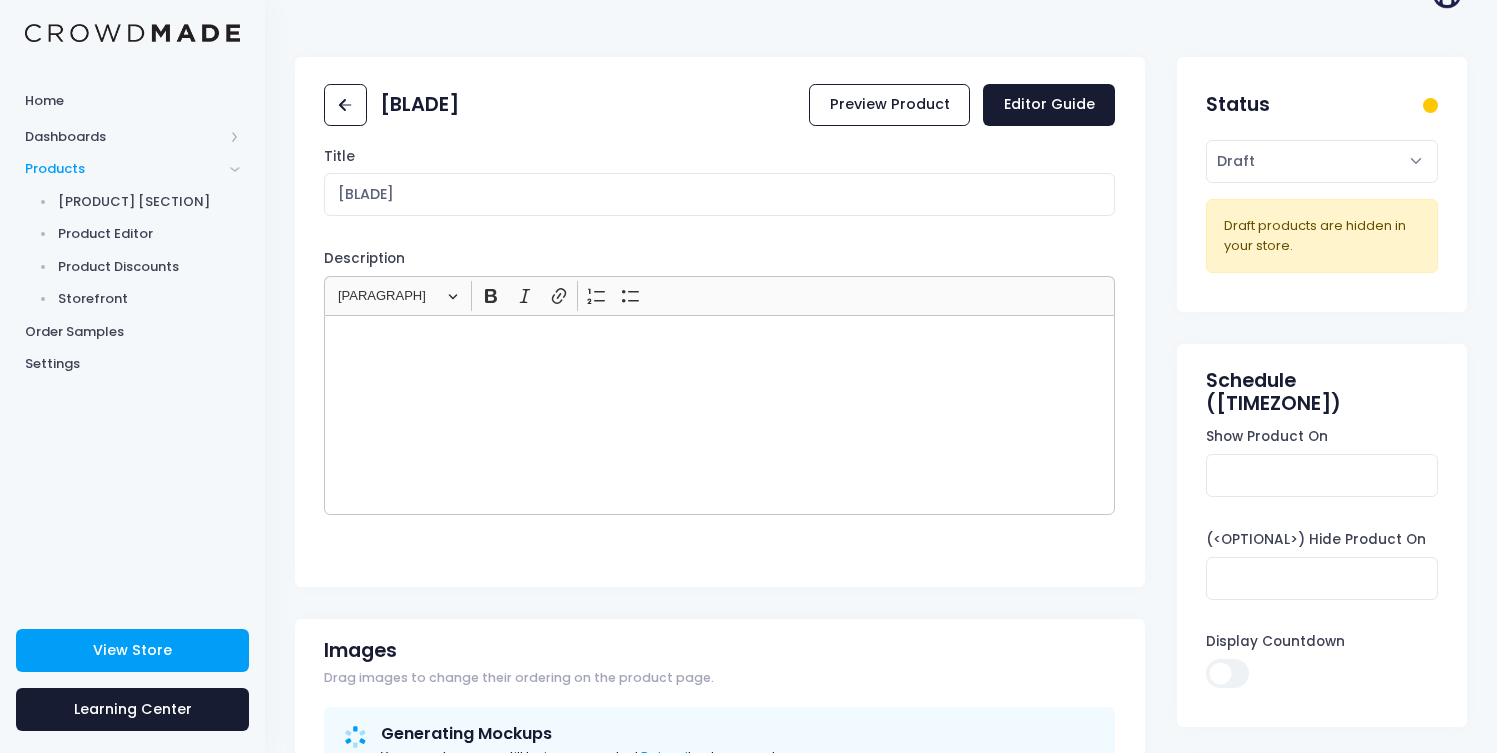 scroll, scrollTop: 31, scrollLeft: 0, axis: vertical 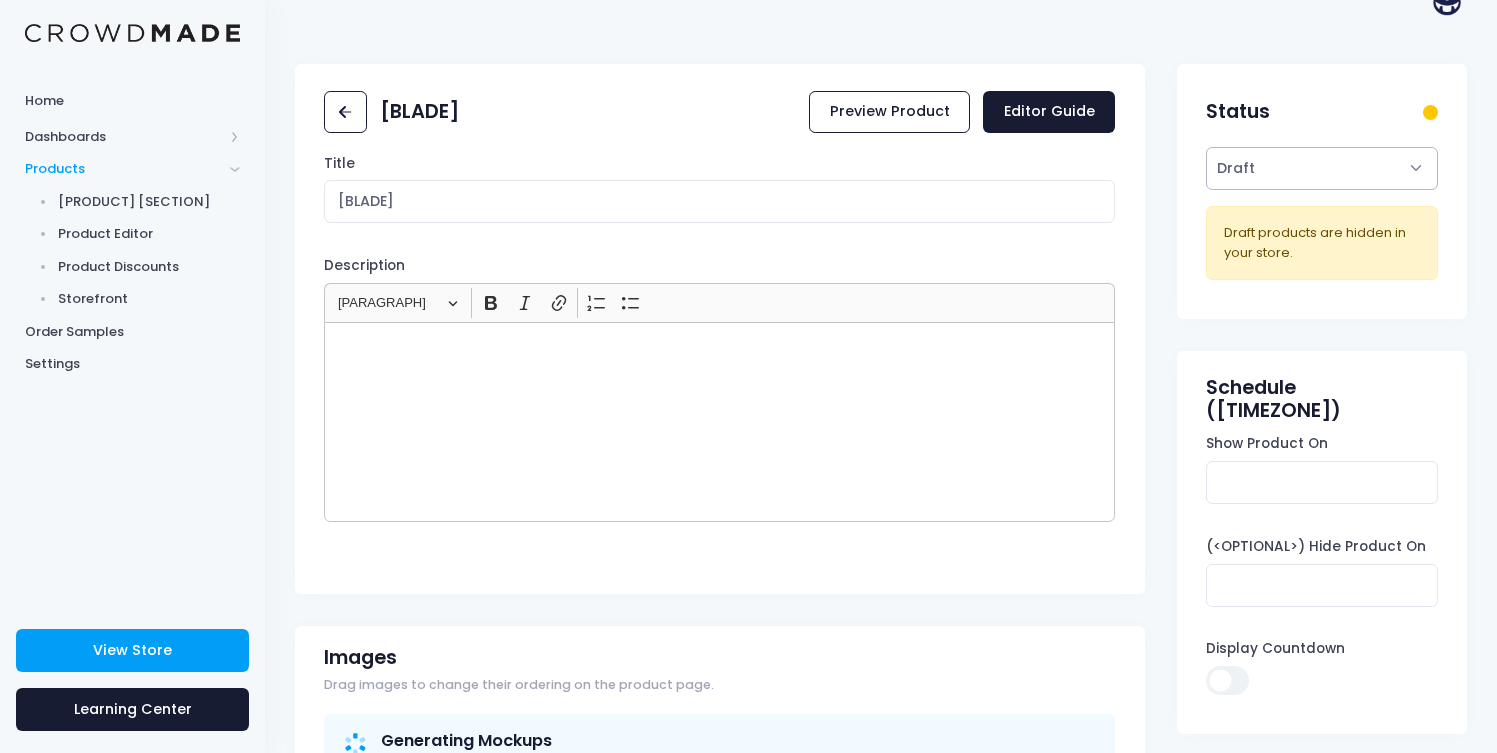 click on "Active
Draft" at bounding box center [1321, 168] 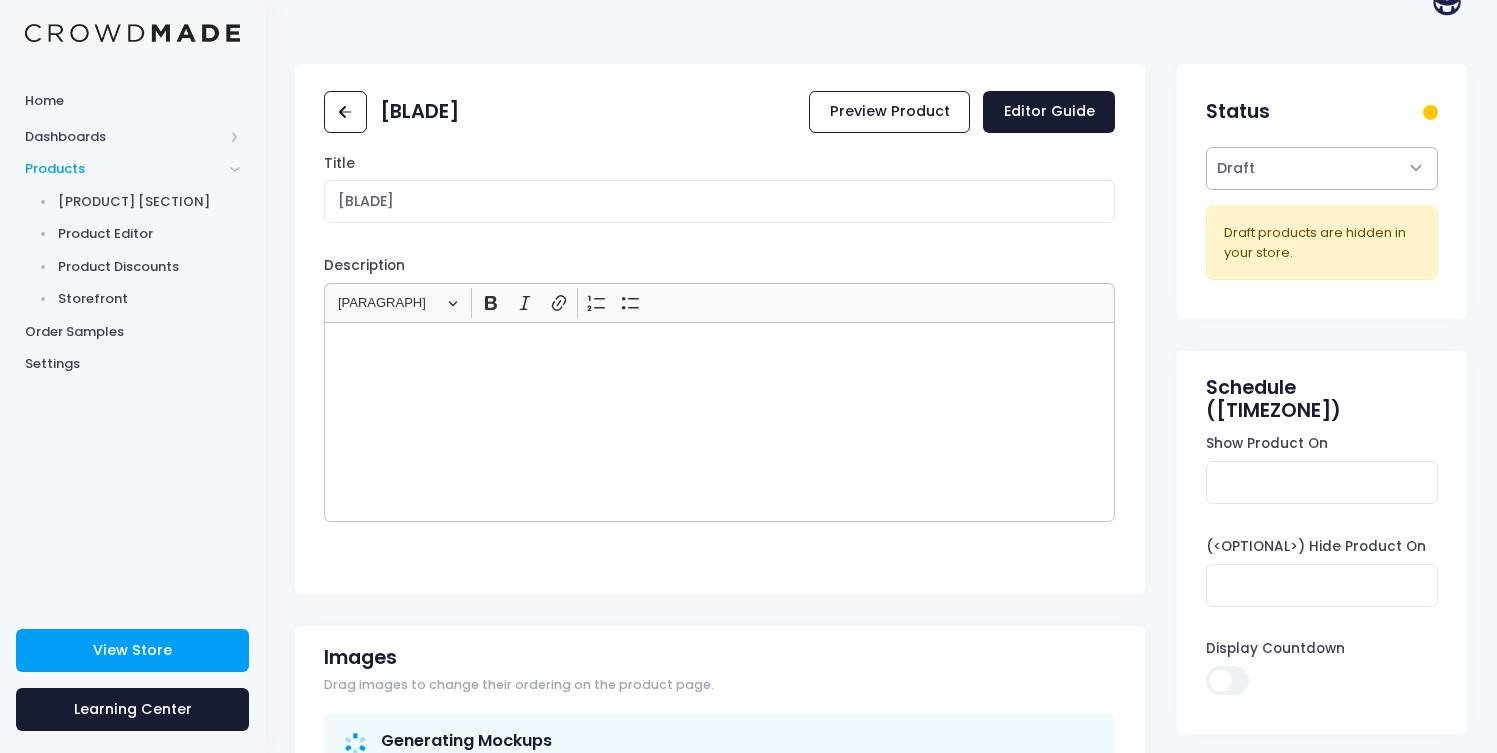 select on "active" 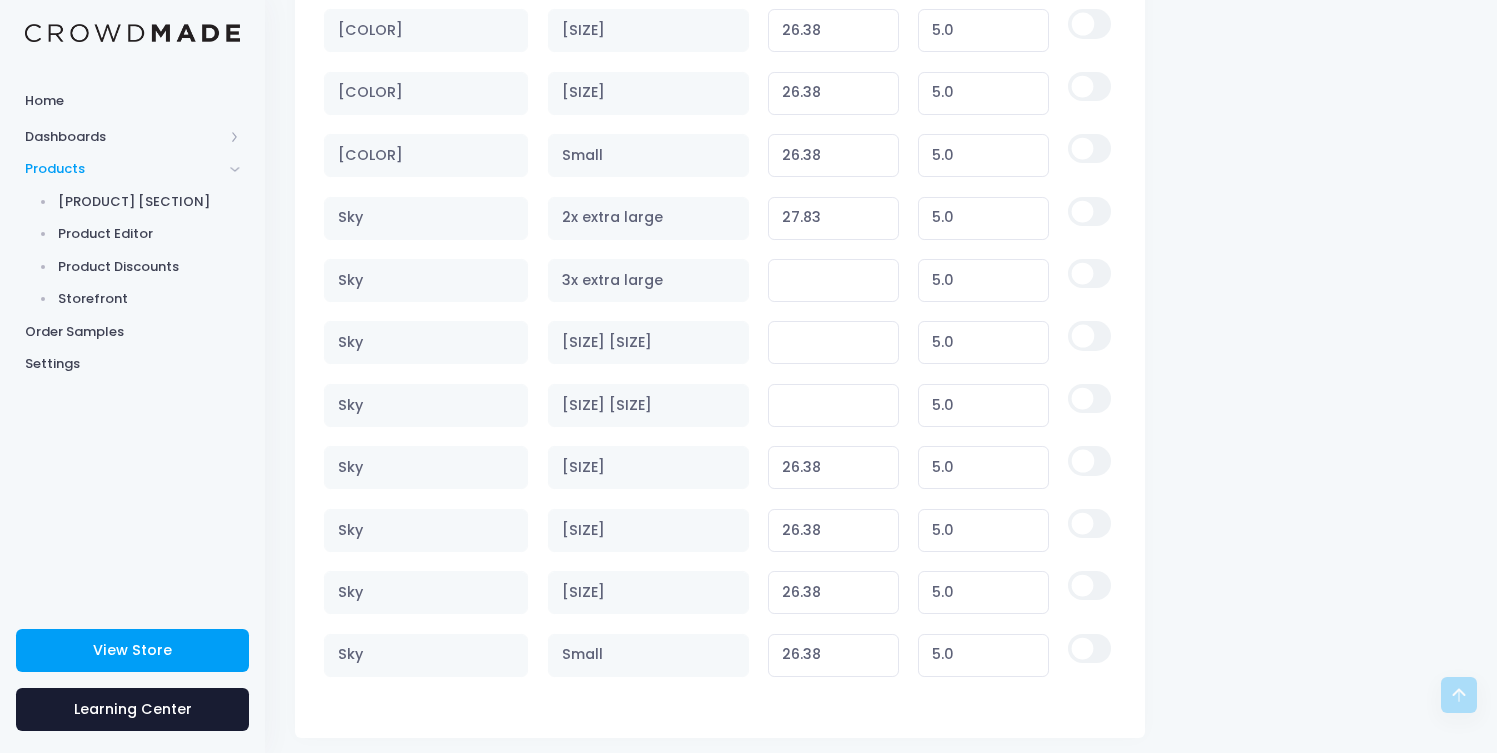 scroll, scrollTop: 3105, scrollLeft: 0, axis: vertical 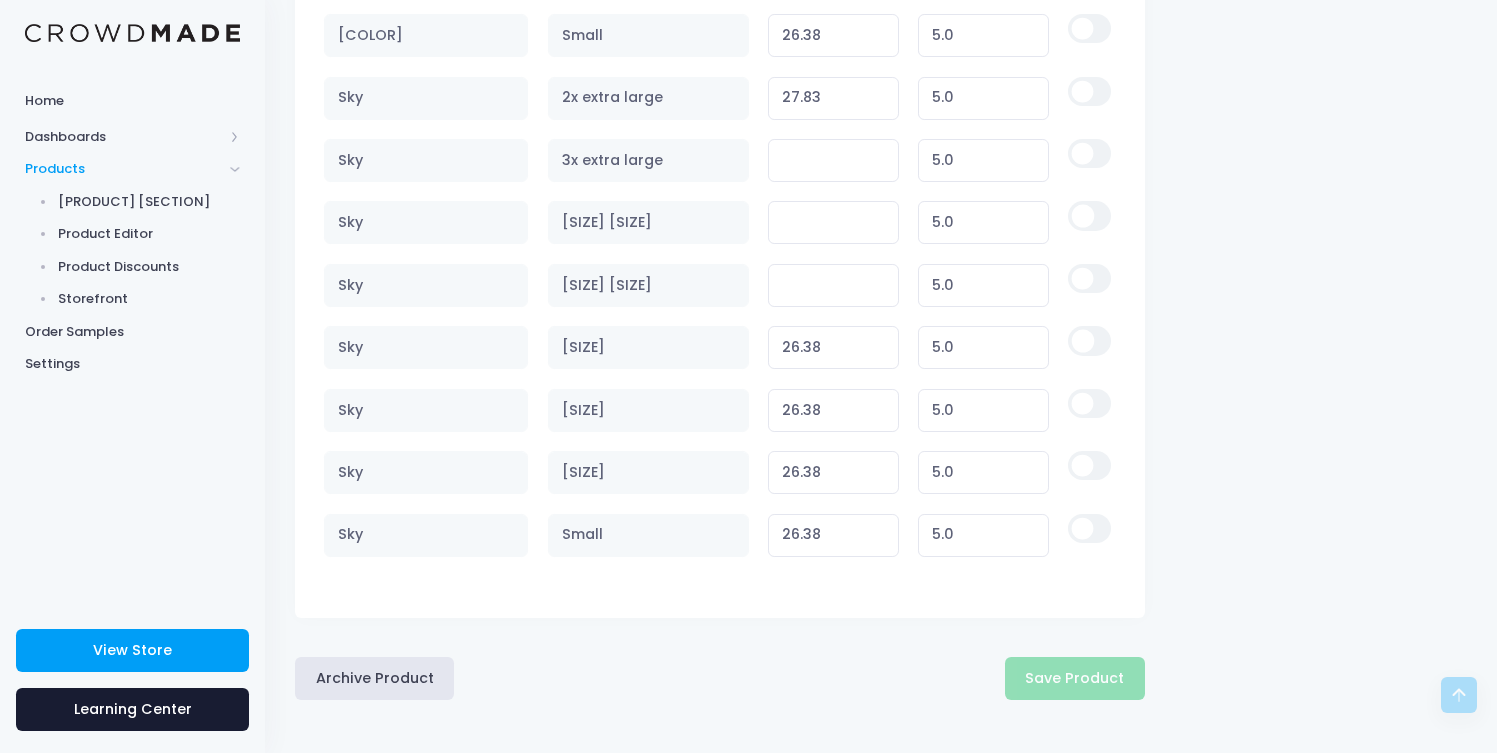 click on "Archive Product
Save Product" at bounding box center [720, 678] 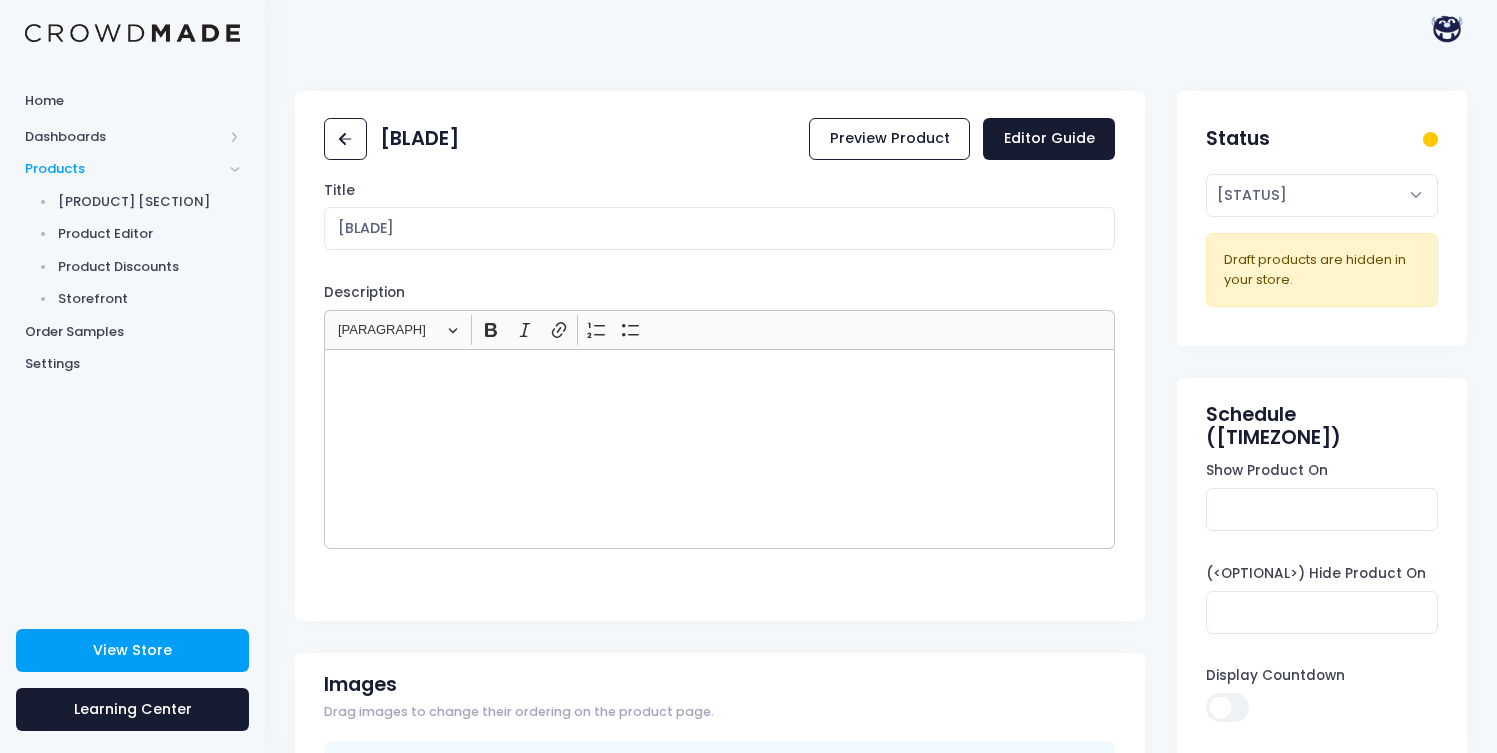 scroll, scrollTop: 0, scrollLeft: 0, axis: both 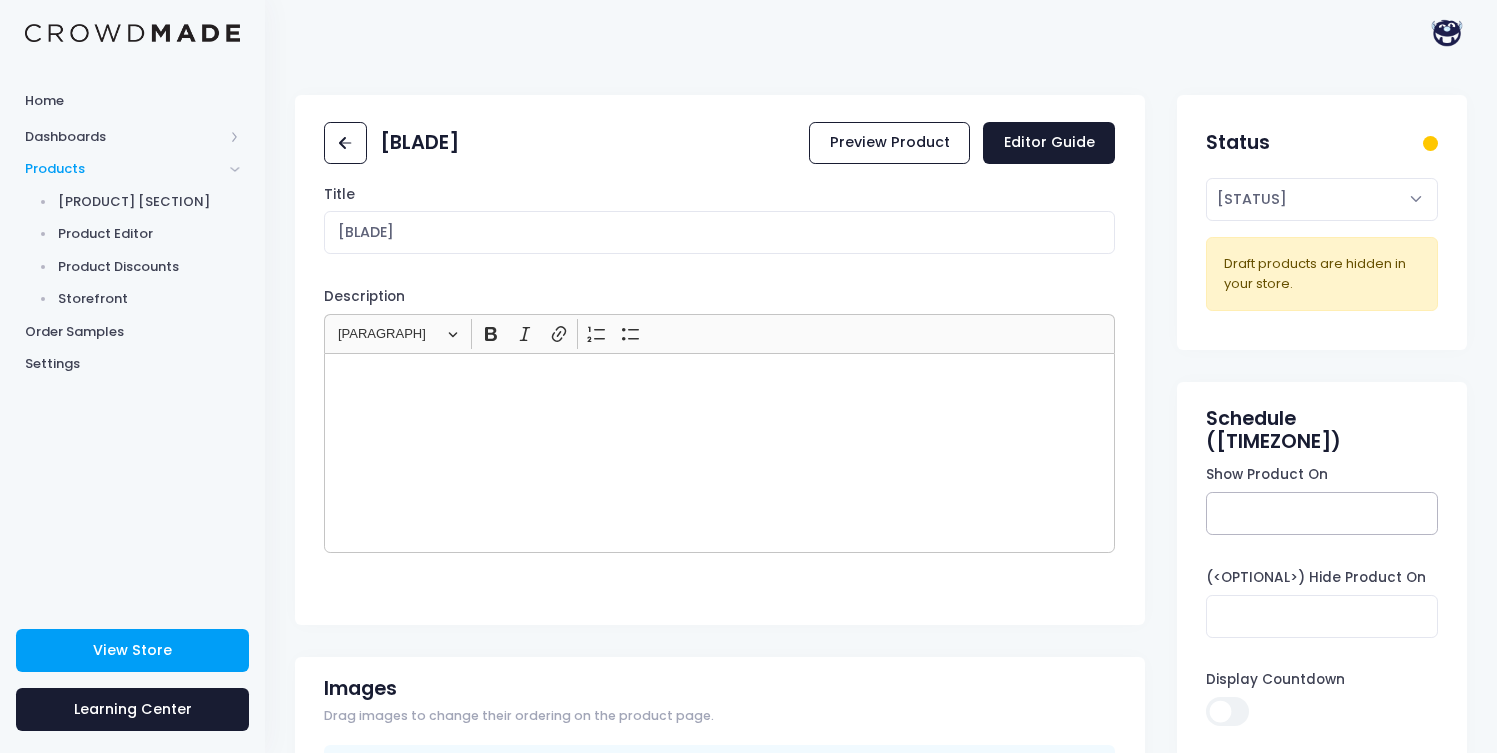 click on "Show Product On" at bounding box center (1321, 513) 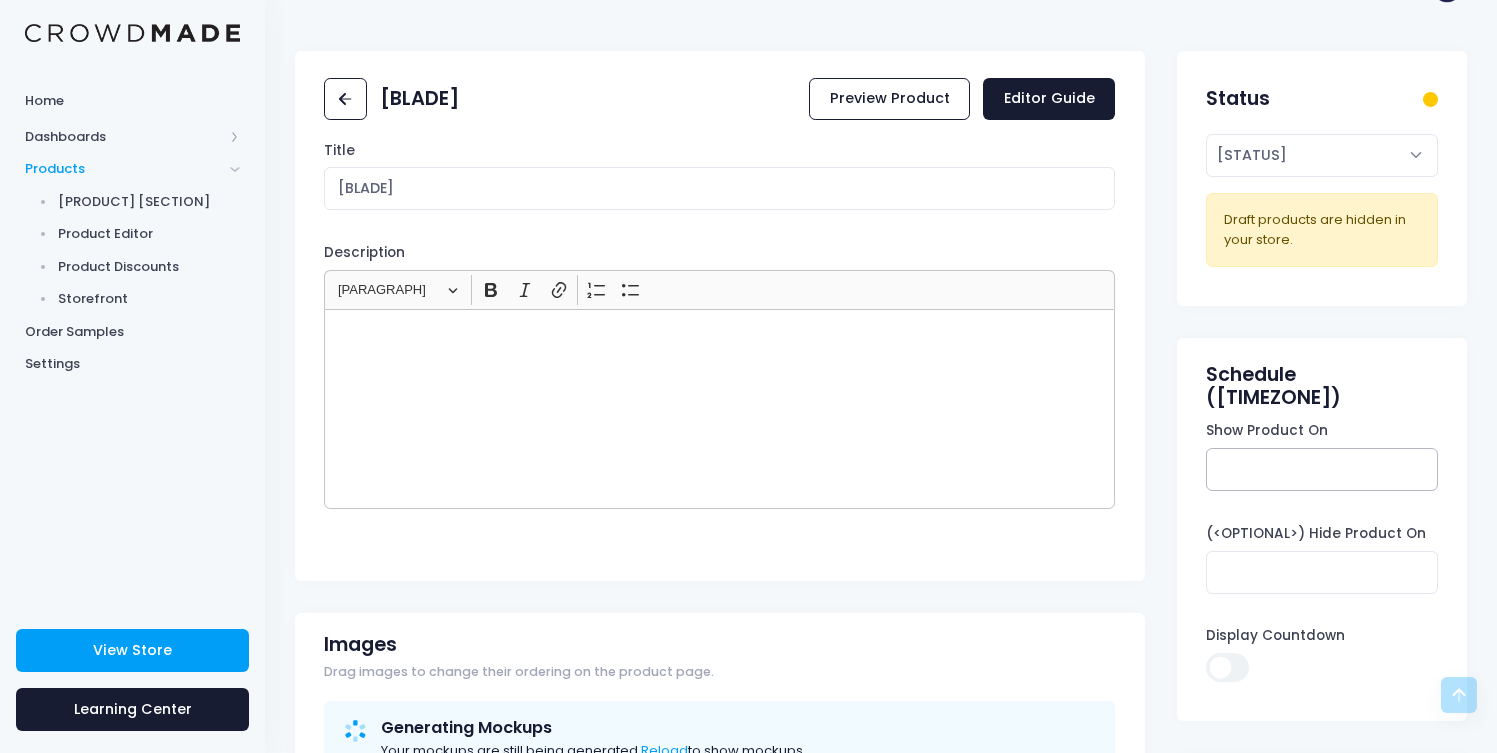 scroll, scrollTop: 0, scrollLeft: 0, axis: both 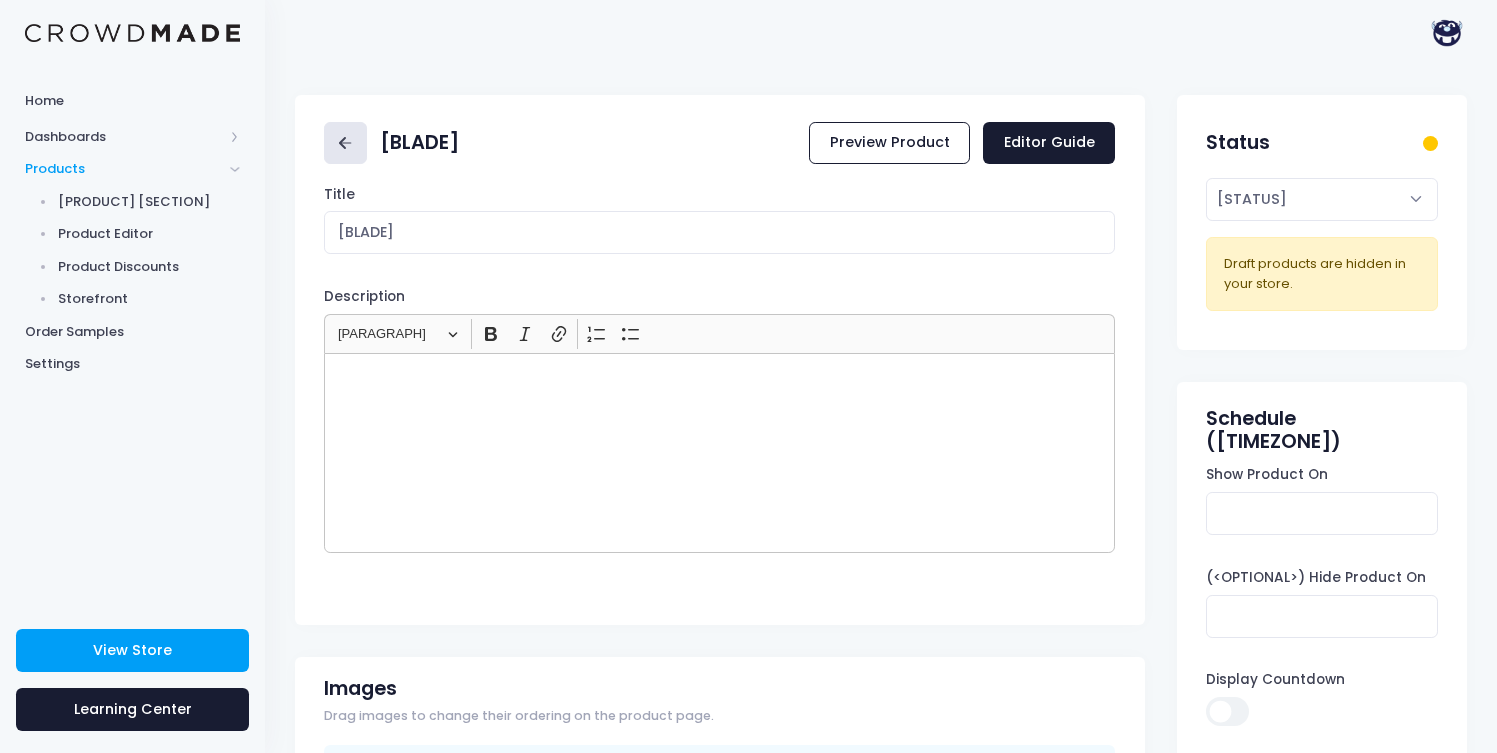 click at bounding box center [342, 143] 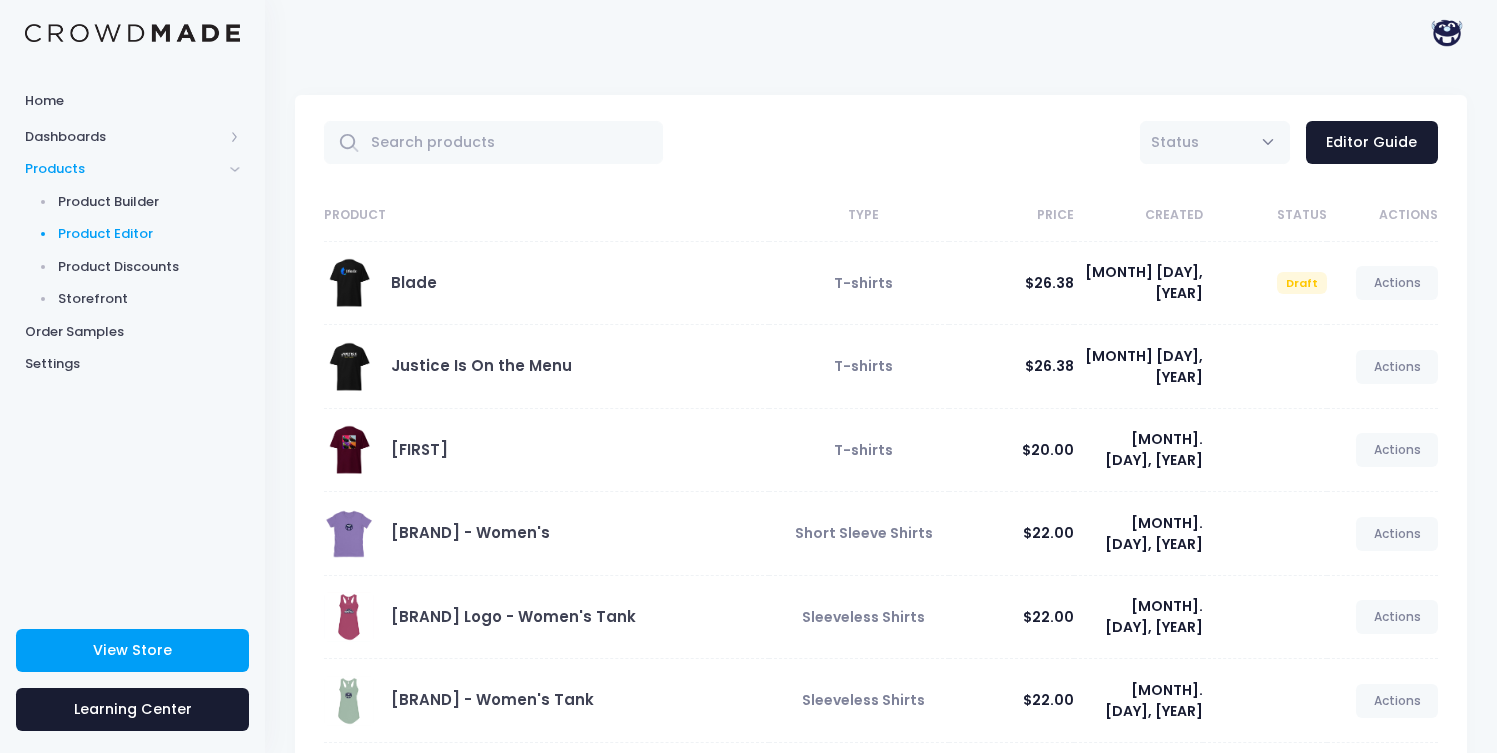 scroll, scrollTop: 0, scrollLeft: 0, axis: both 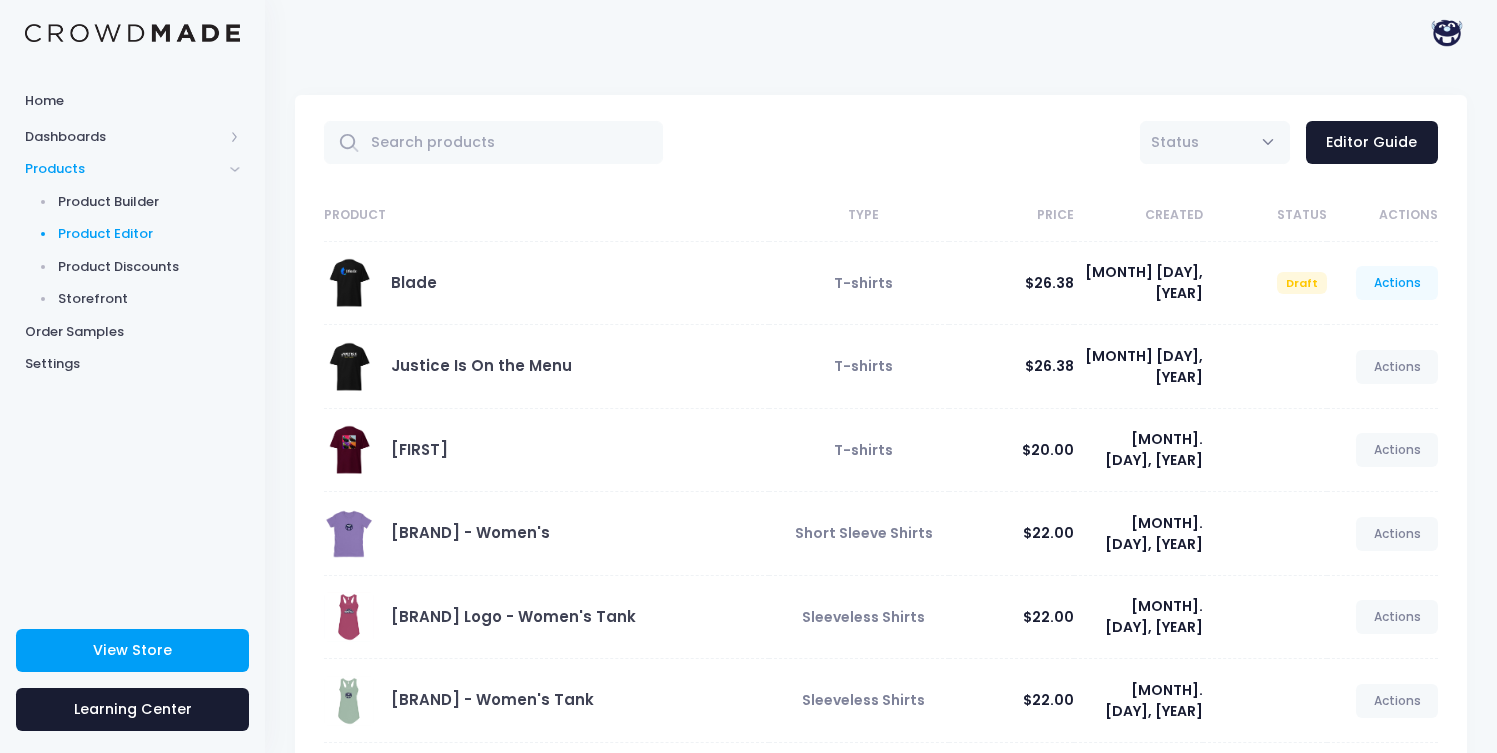 click on "Actions" at bounding box center [1397, 283] 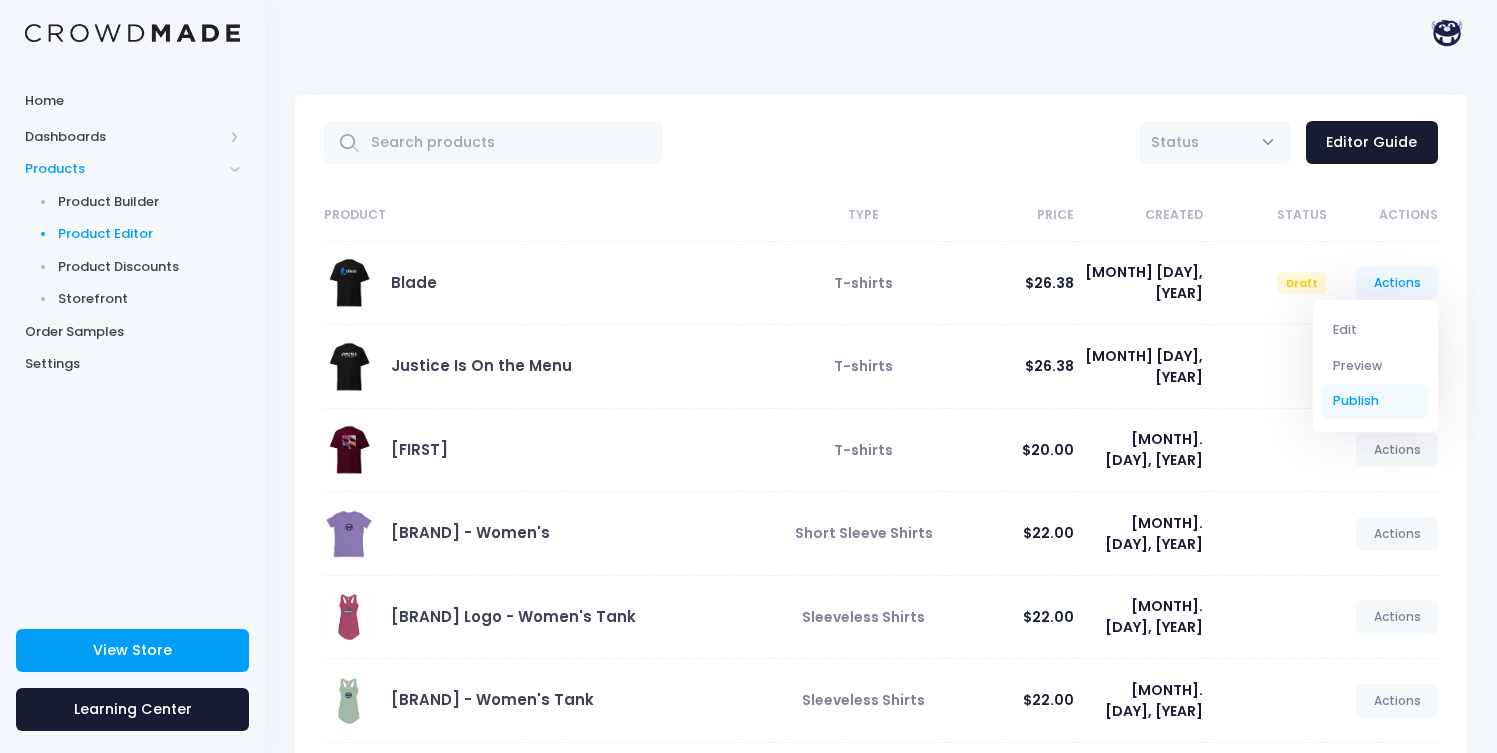 click on "Publish" at bounding box center [1376, 401] 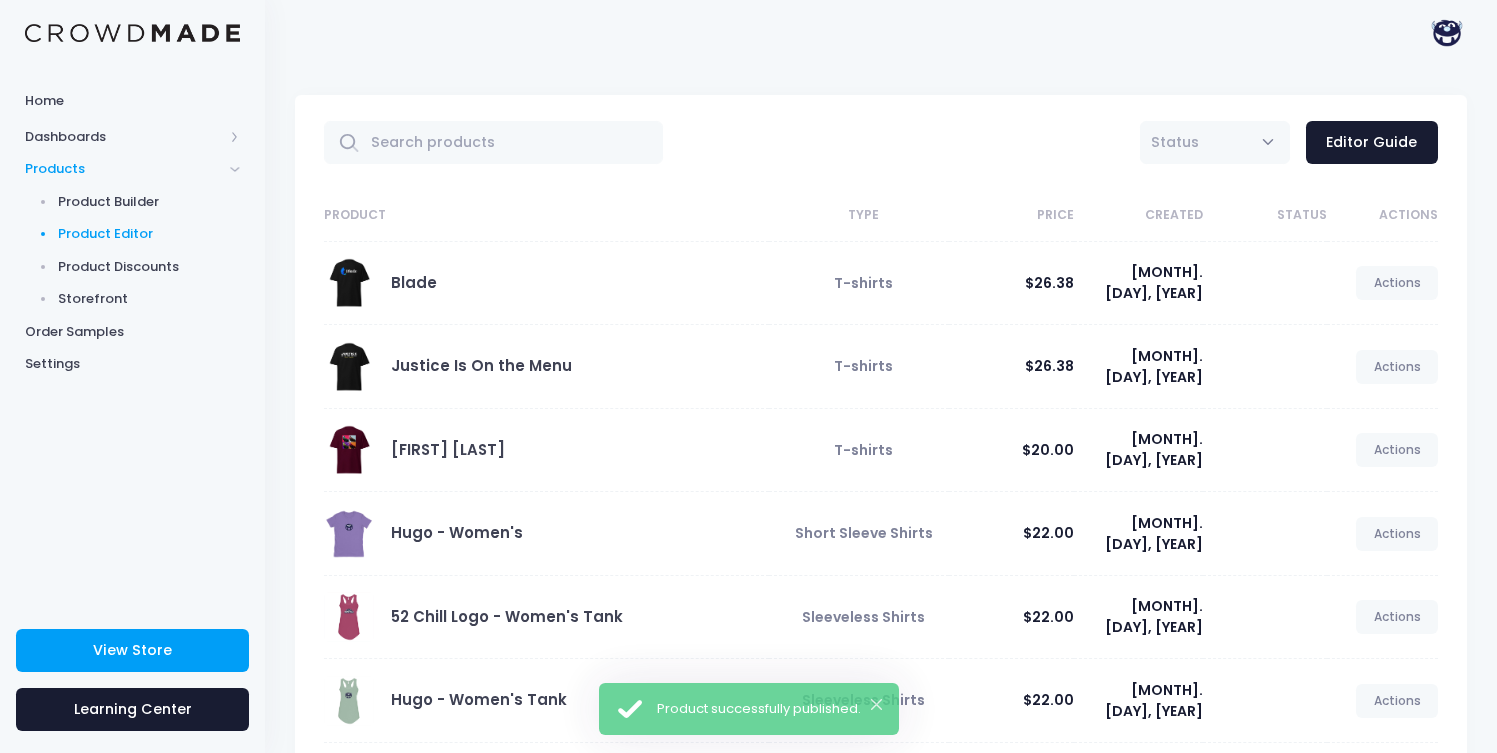 scroll, scrollTop: 0, scrollLeft: 0, axis: both 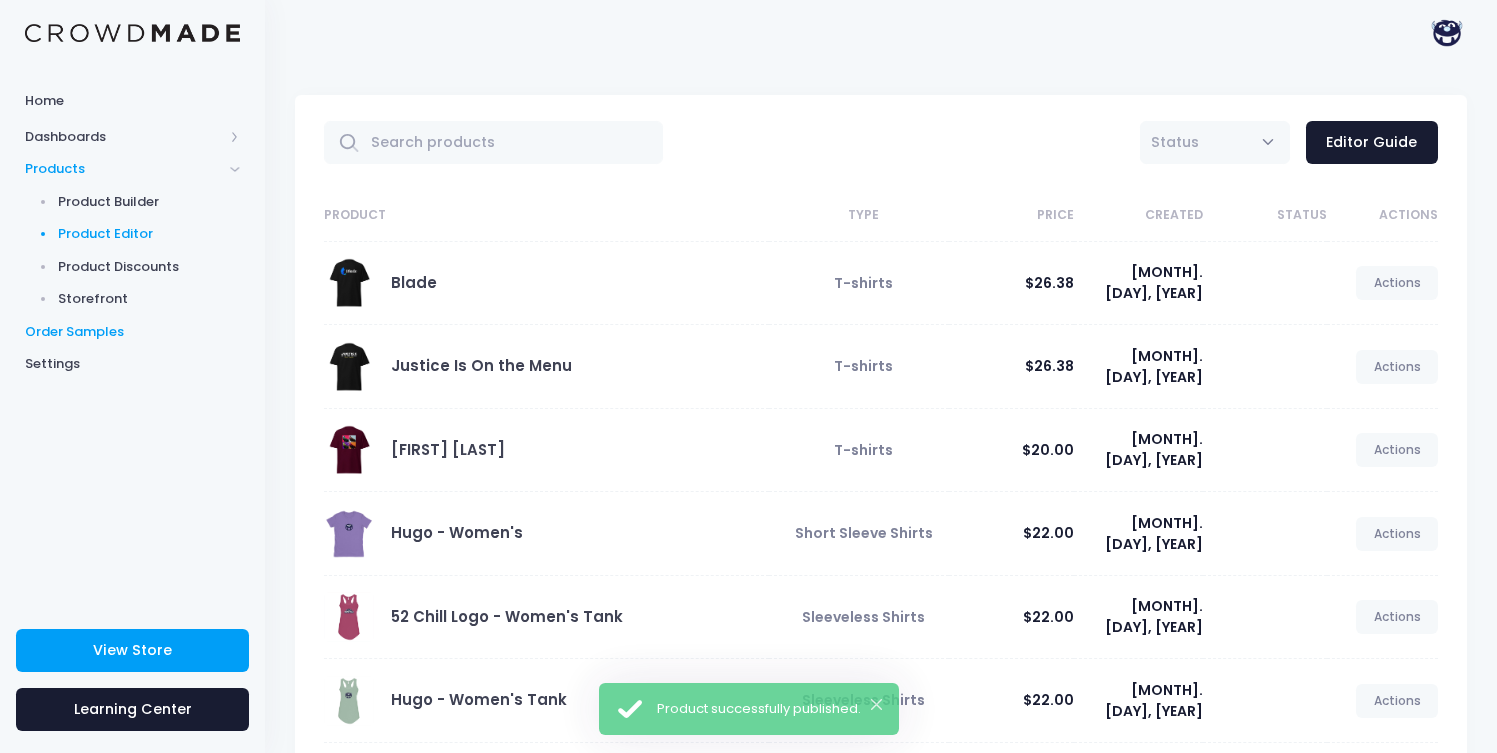 click on "Order Samples" at bounding box center (132, 332) 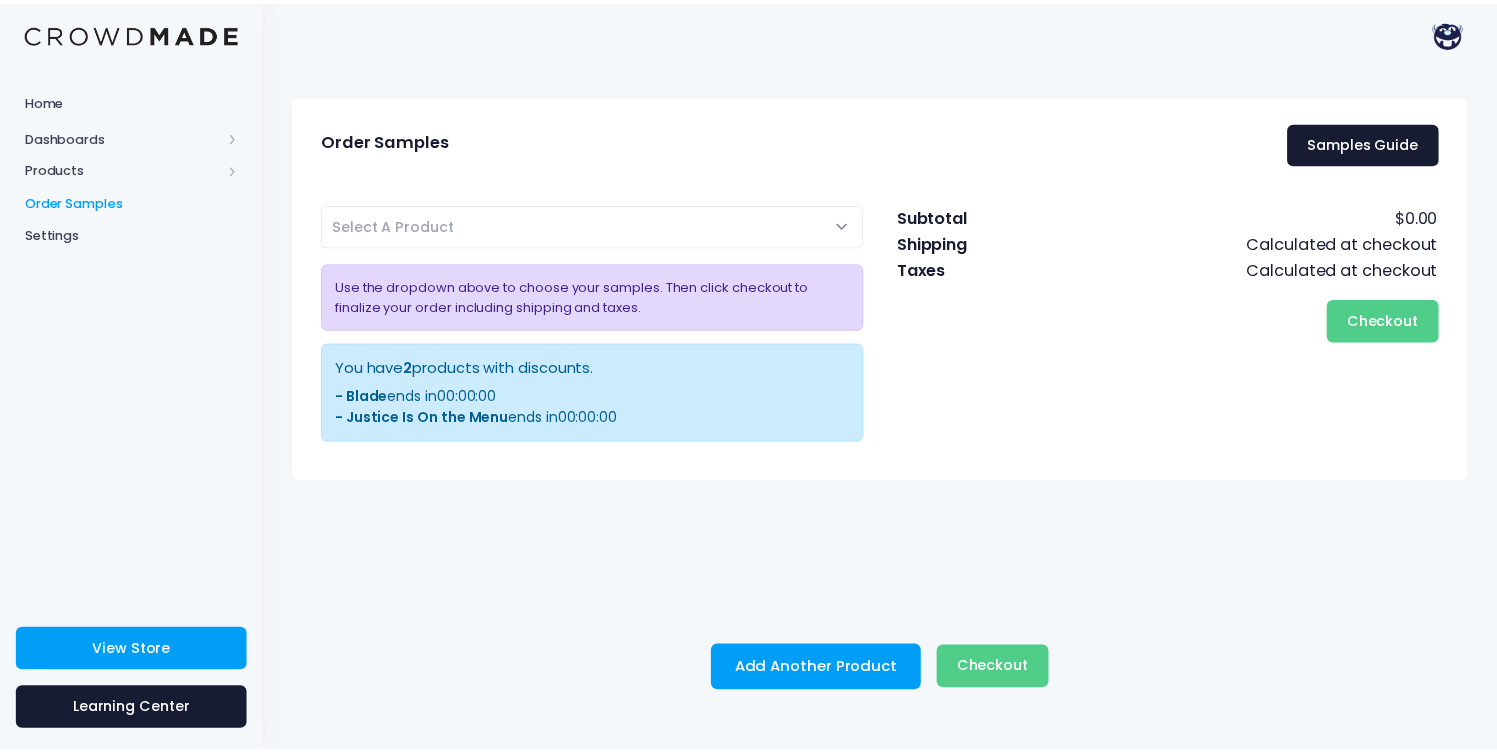 scroll, scrollTop: 0, scrollLeft: 0, axis: both 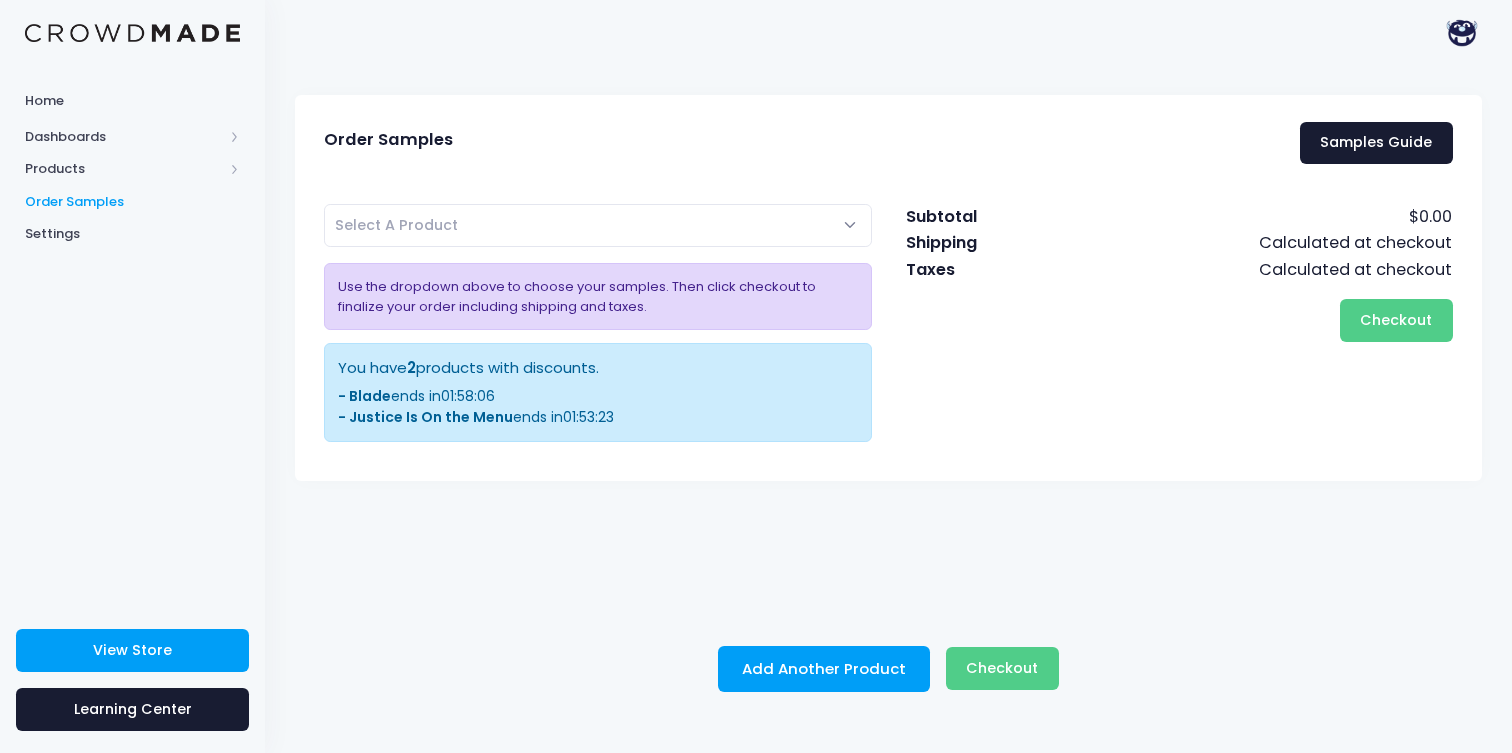 click on "Select A Product" at bounding box center [598, 225] 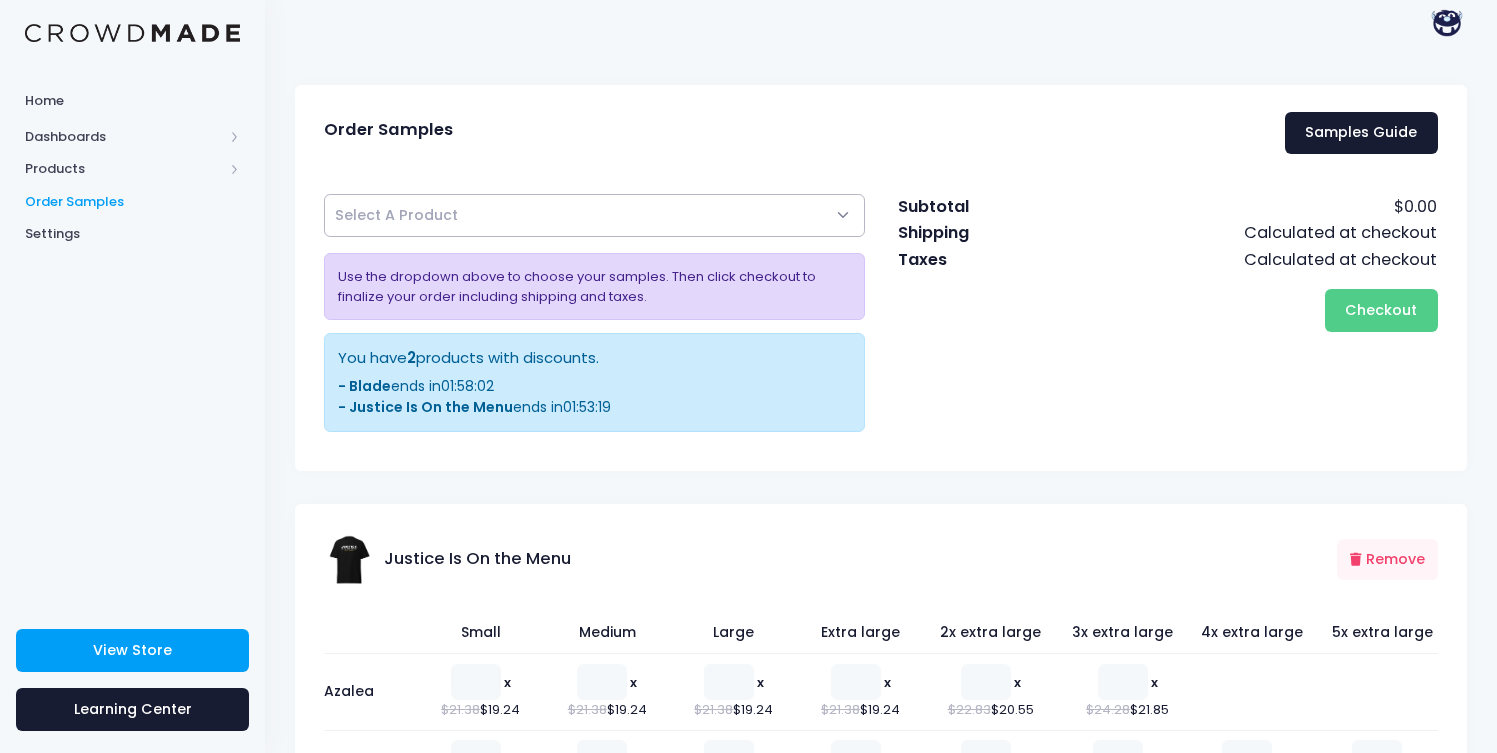 scroll, scrollTop: 499, scrollLeft: 0, axis: vertical 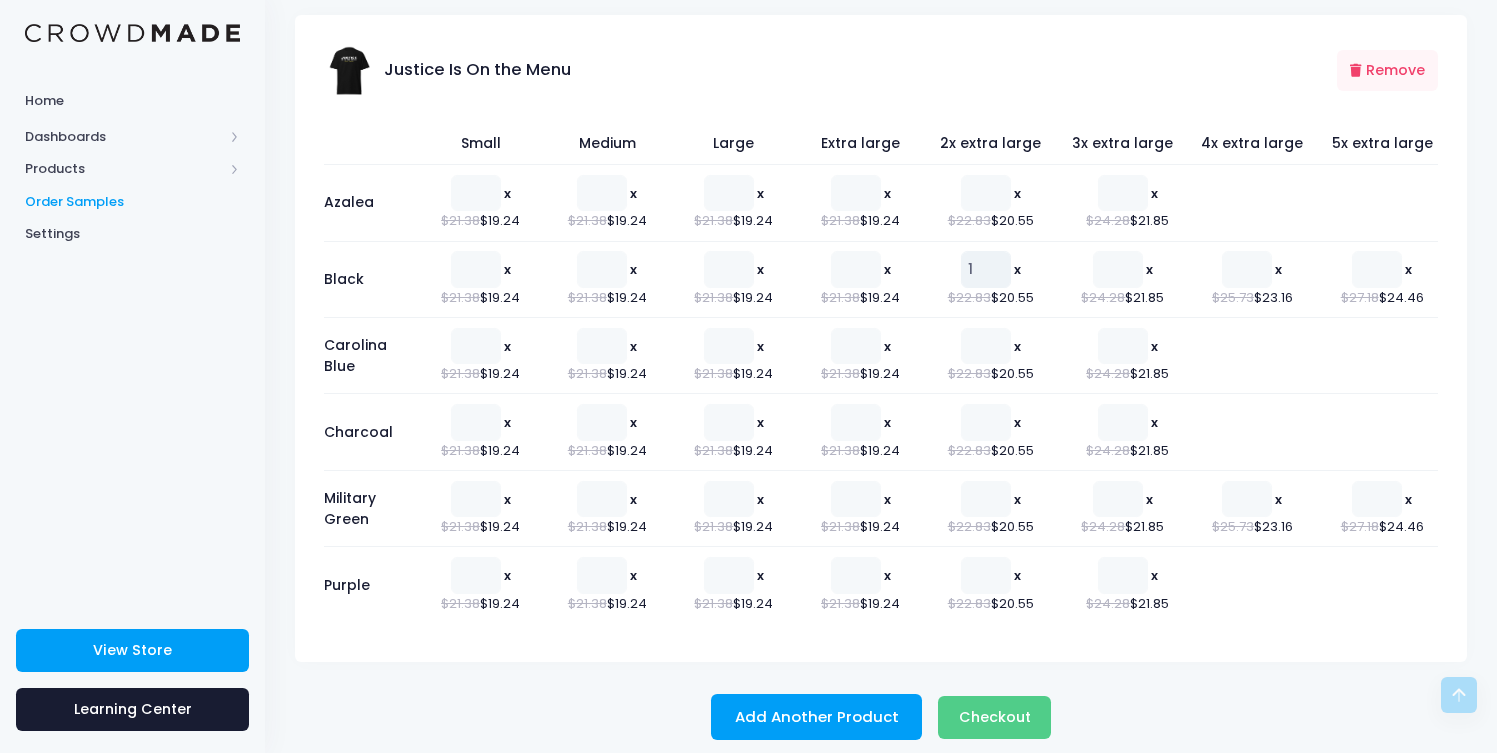 type on "1" 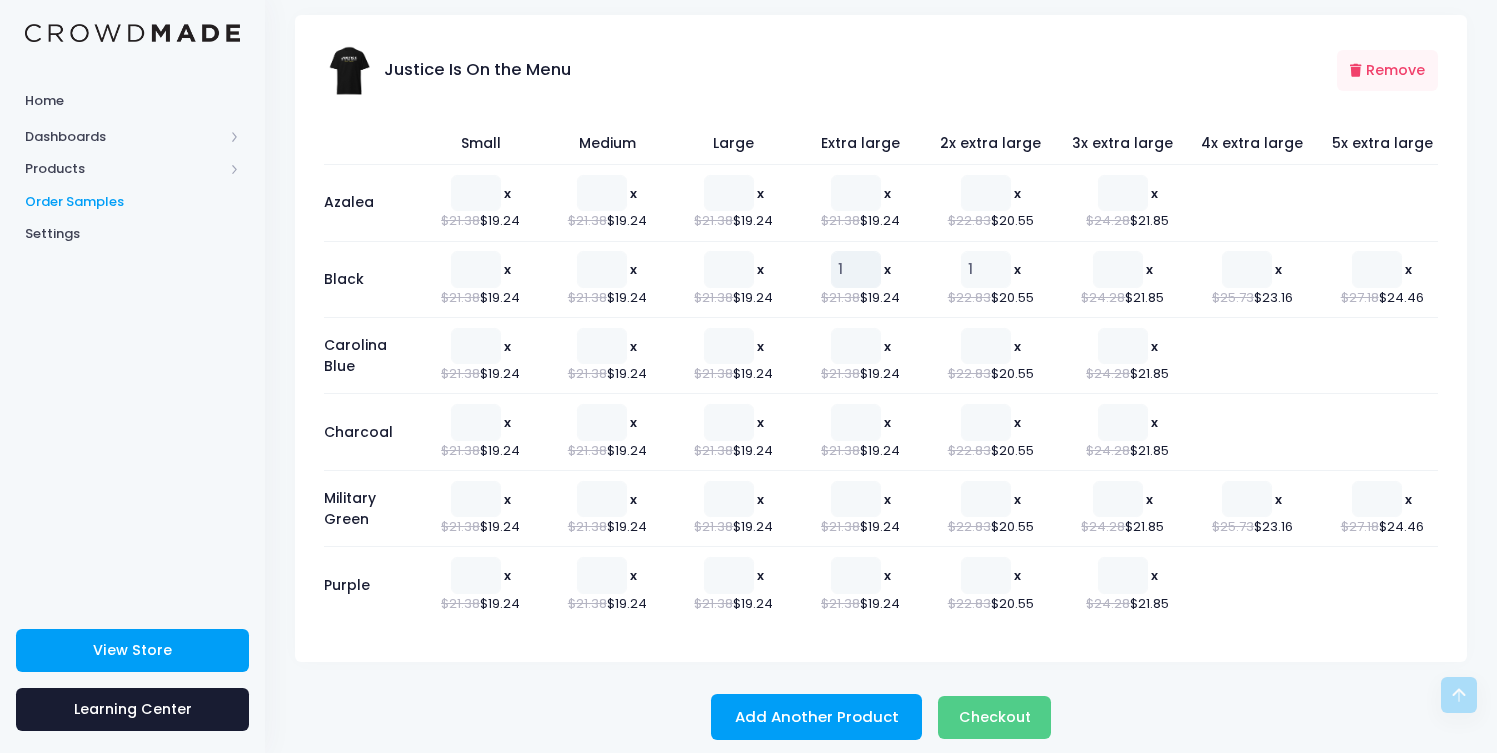 type on "1" 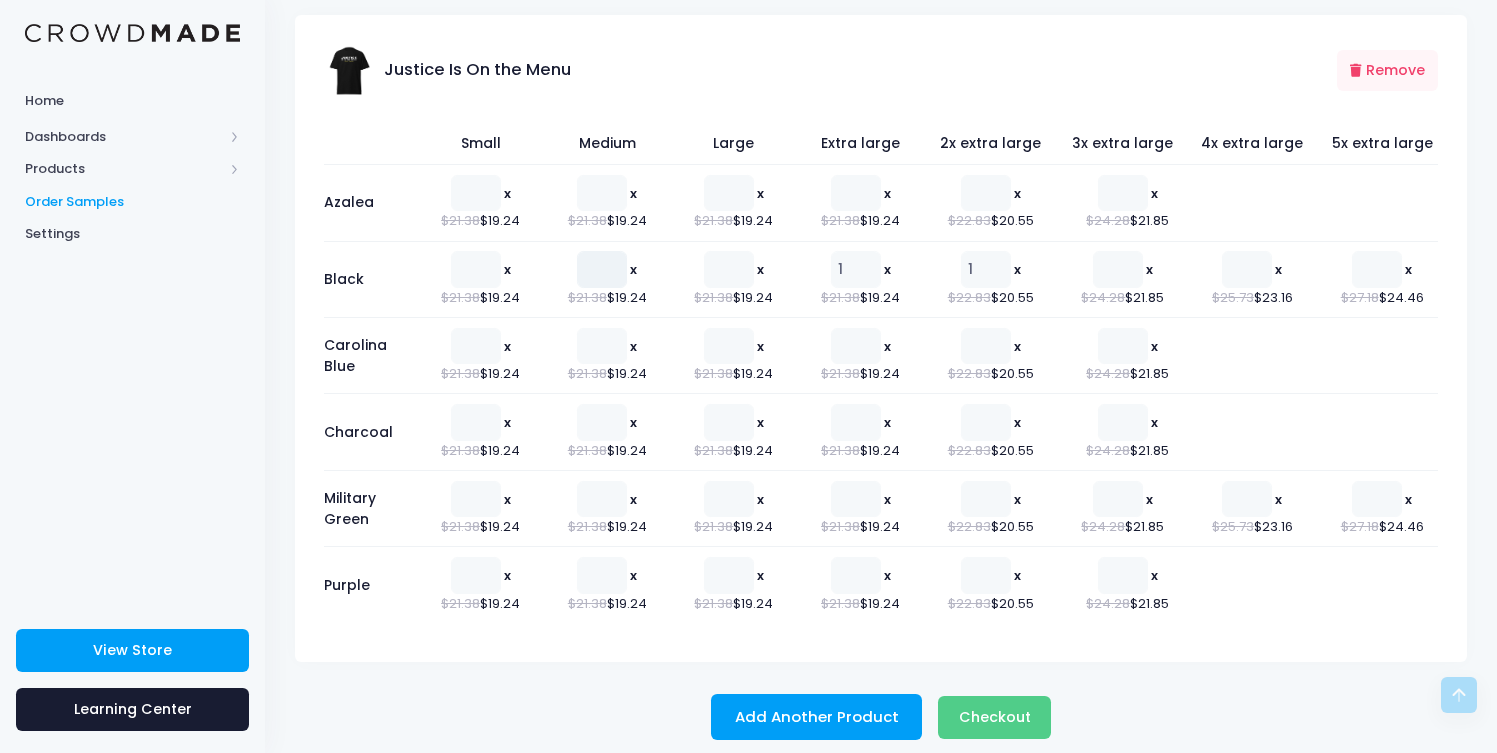 click at bounding box center (602, 269) 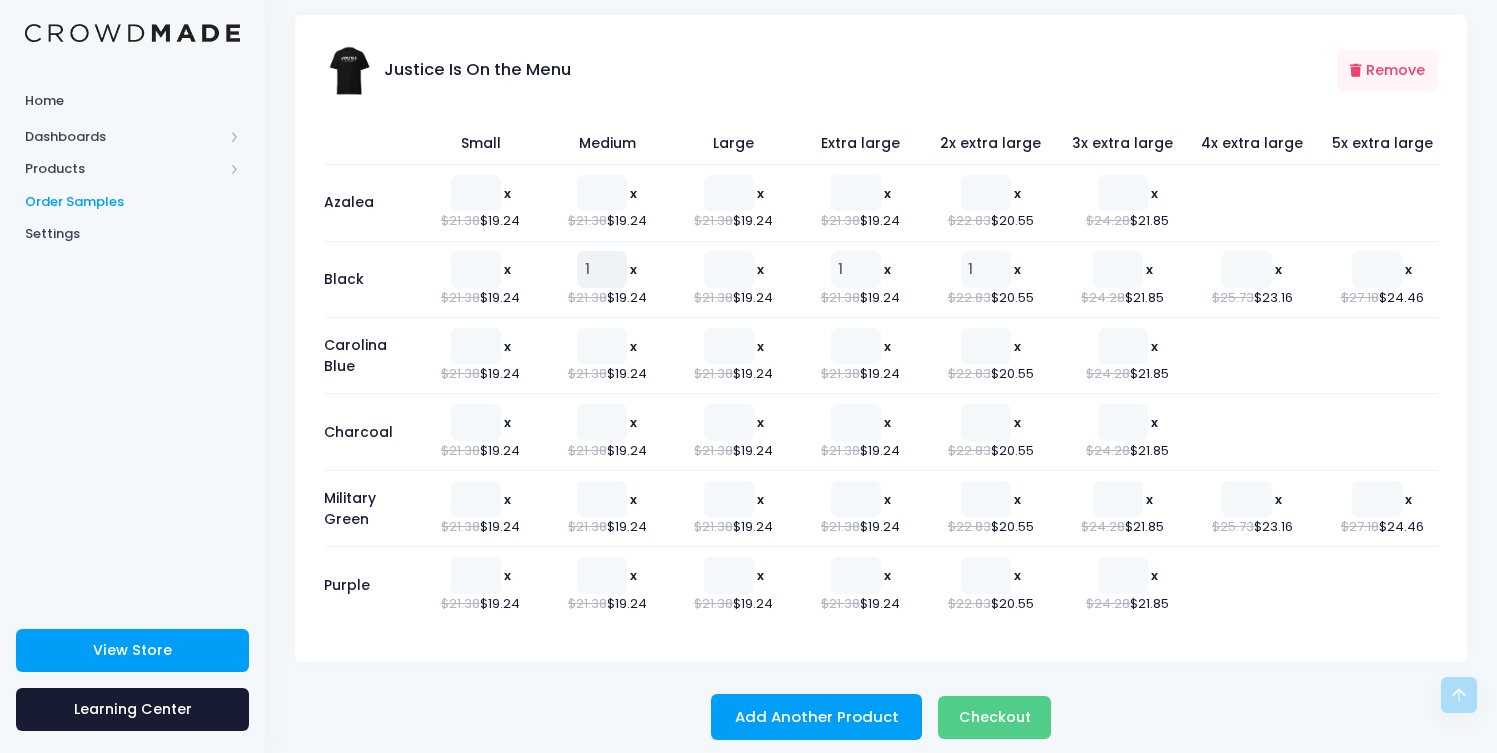 click on "1" at bounding box center [602, 269] 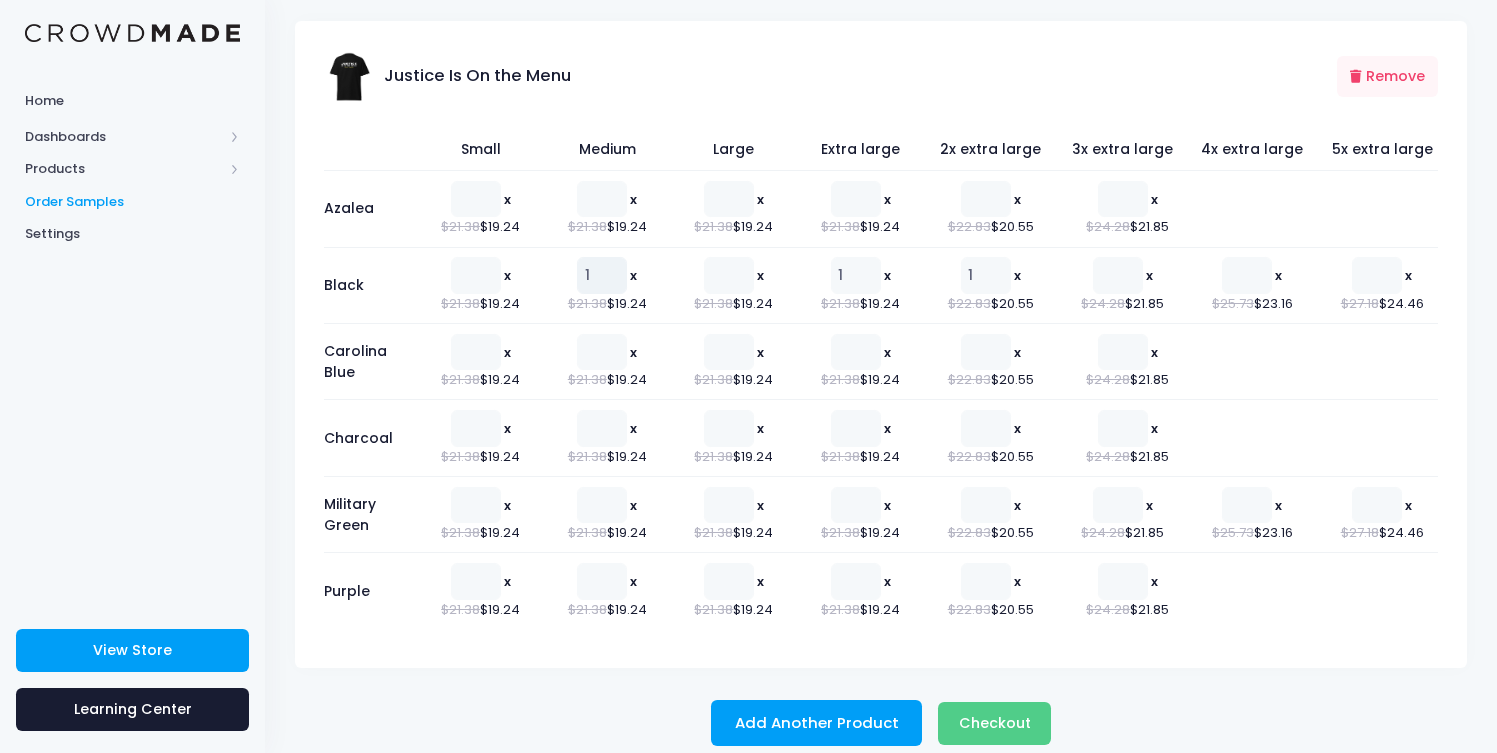 scroll, scrollTop: 516, scrollLeft: 0, axis: vertical 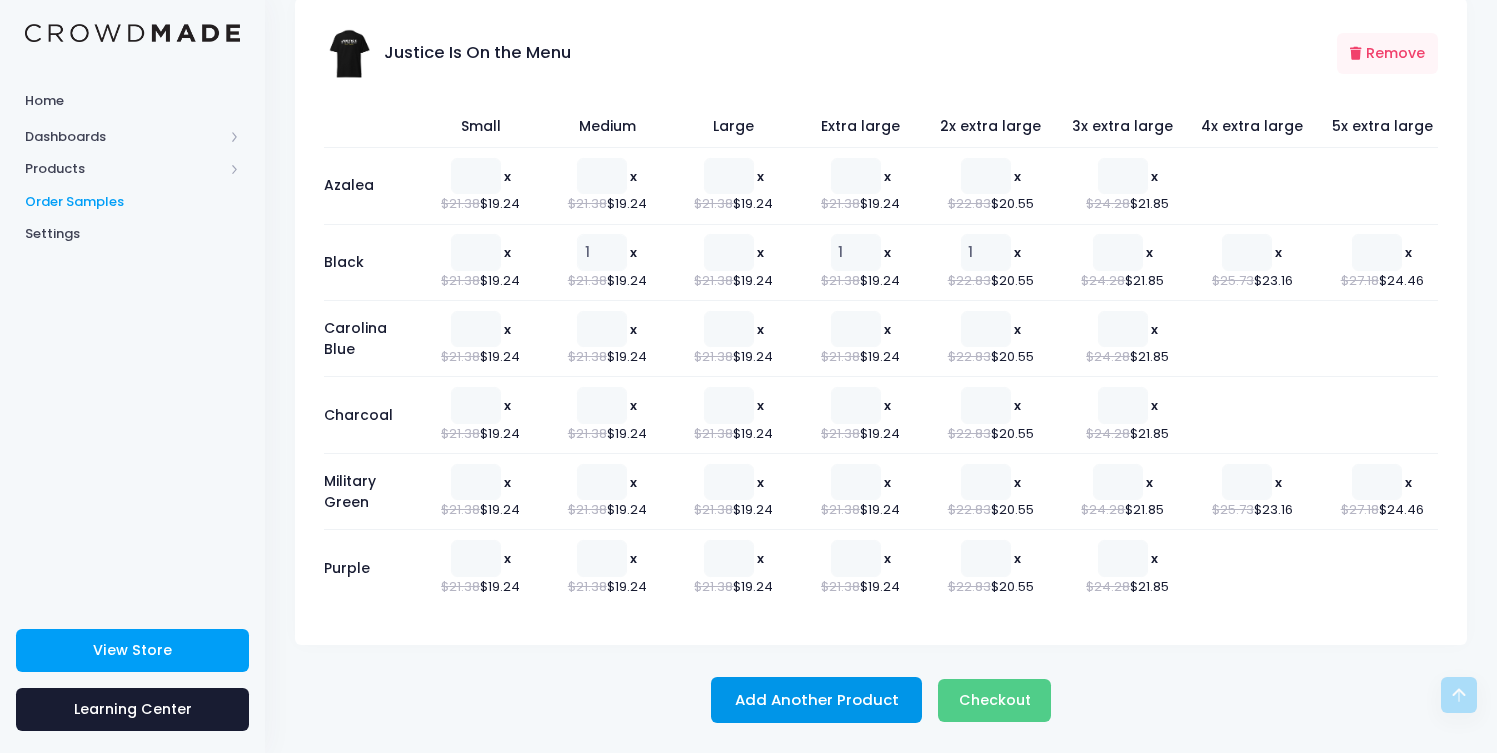 click on "Add Another Product" at bounding box center [817, 700] 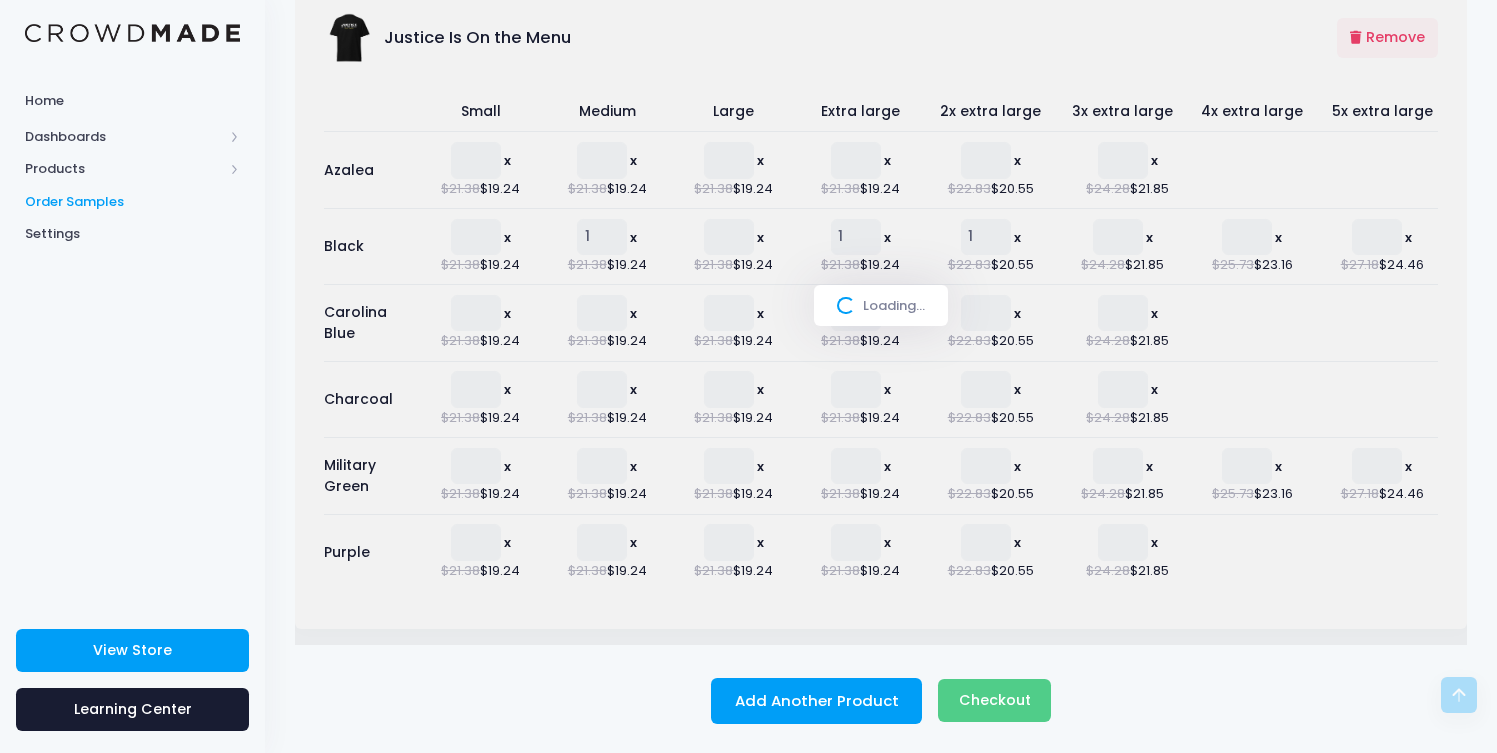 scroll, scrollTop: 532, scrollLeft: 0, axis: vertical 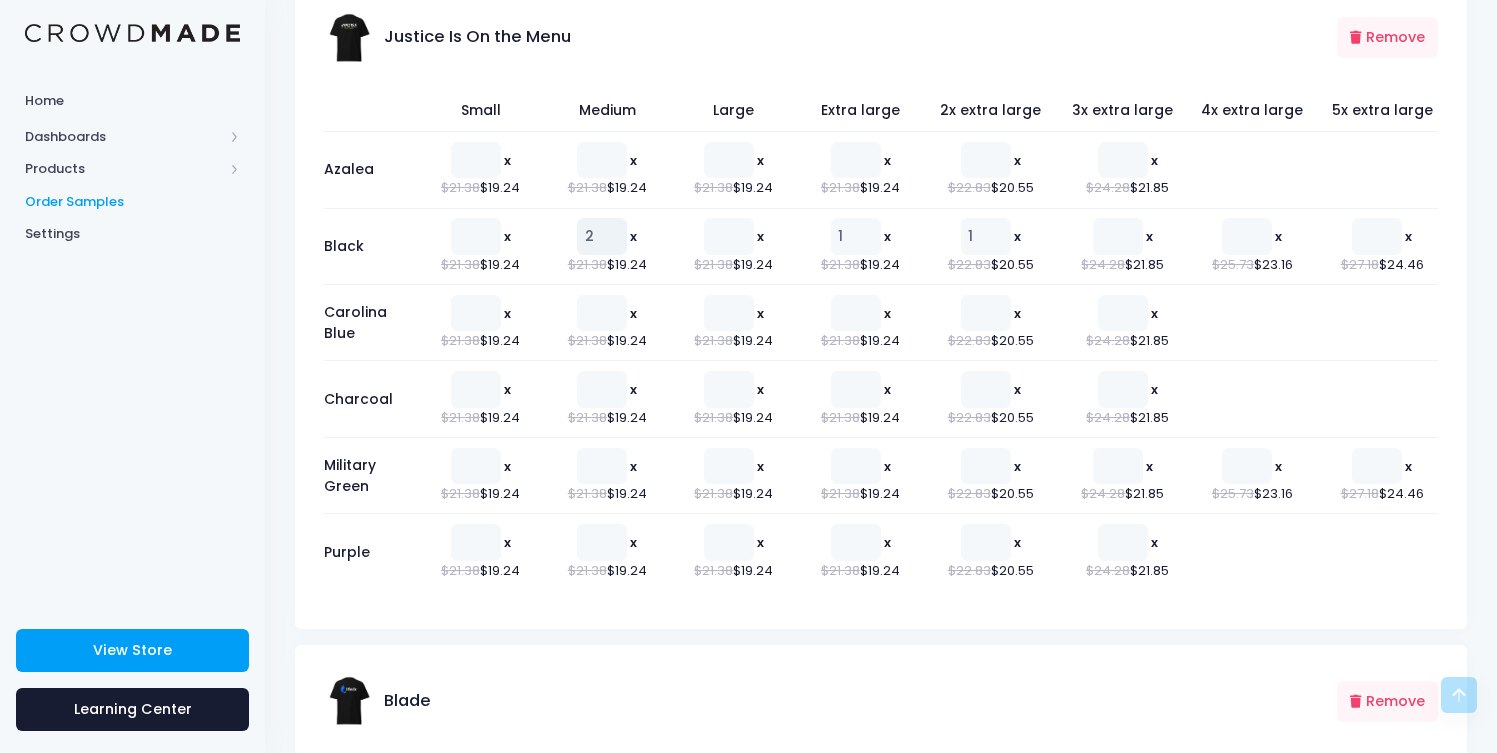 click on "2" at bounding box center [602, 236] 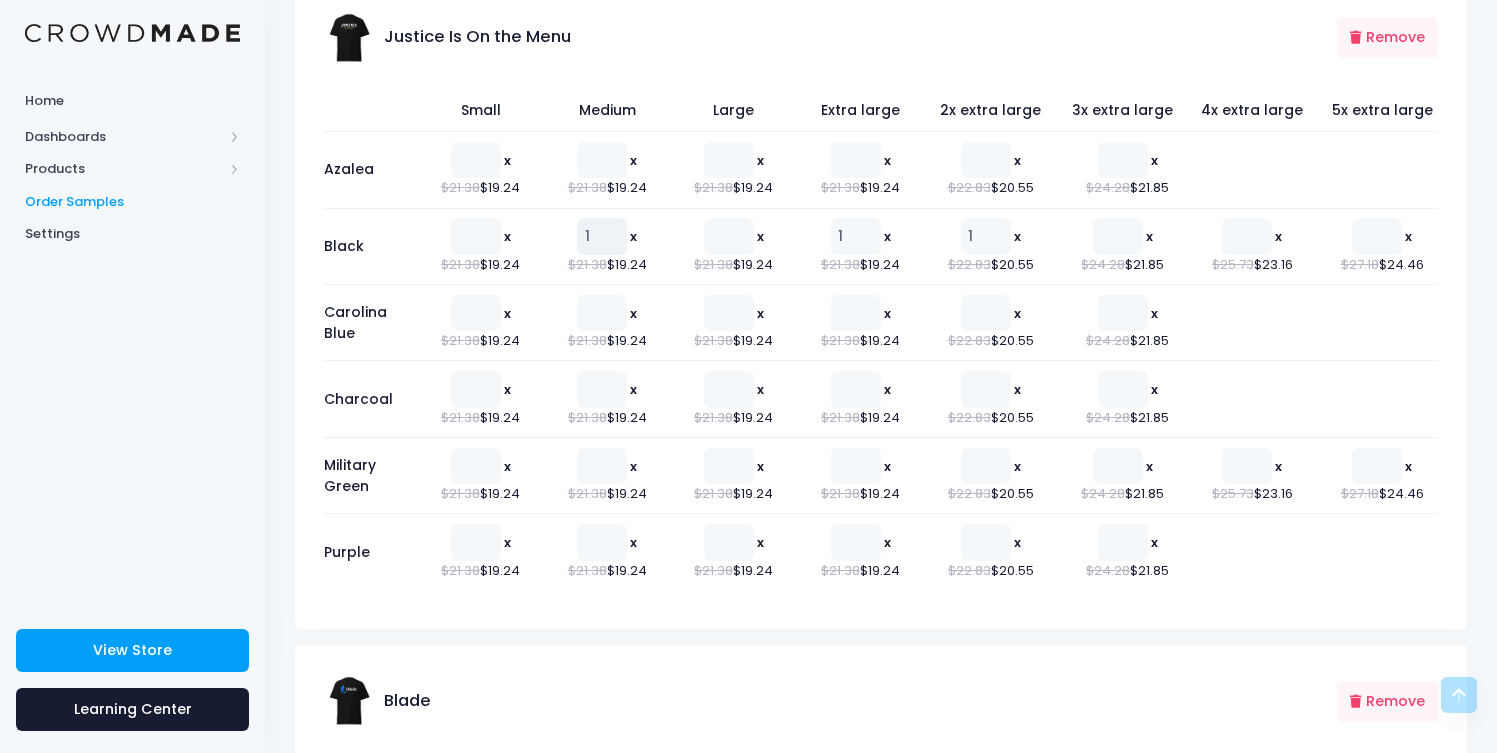 type on "1" 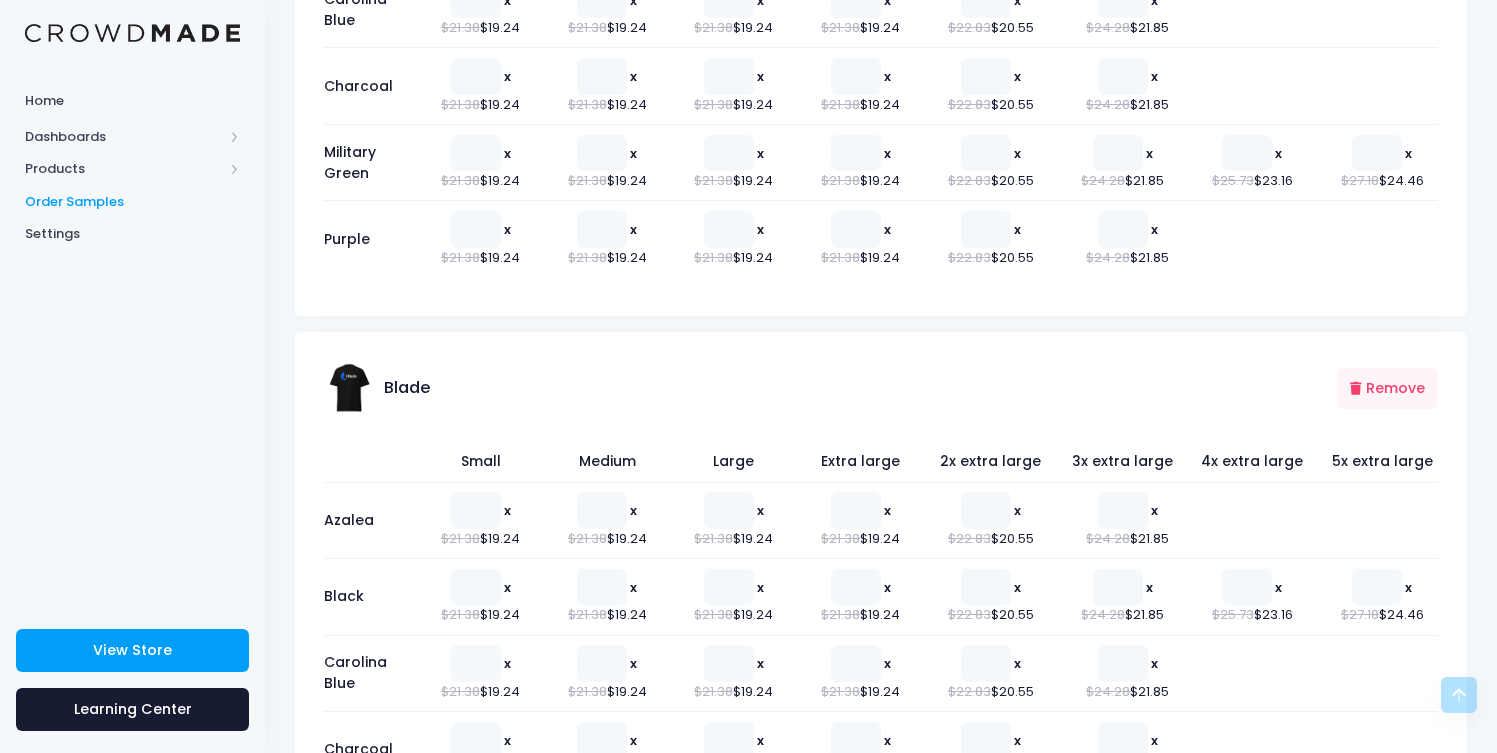 scroll, scrollTop: 849, scrollLeft: 0, axis: vertical 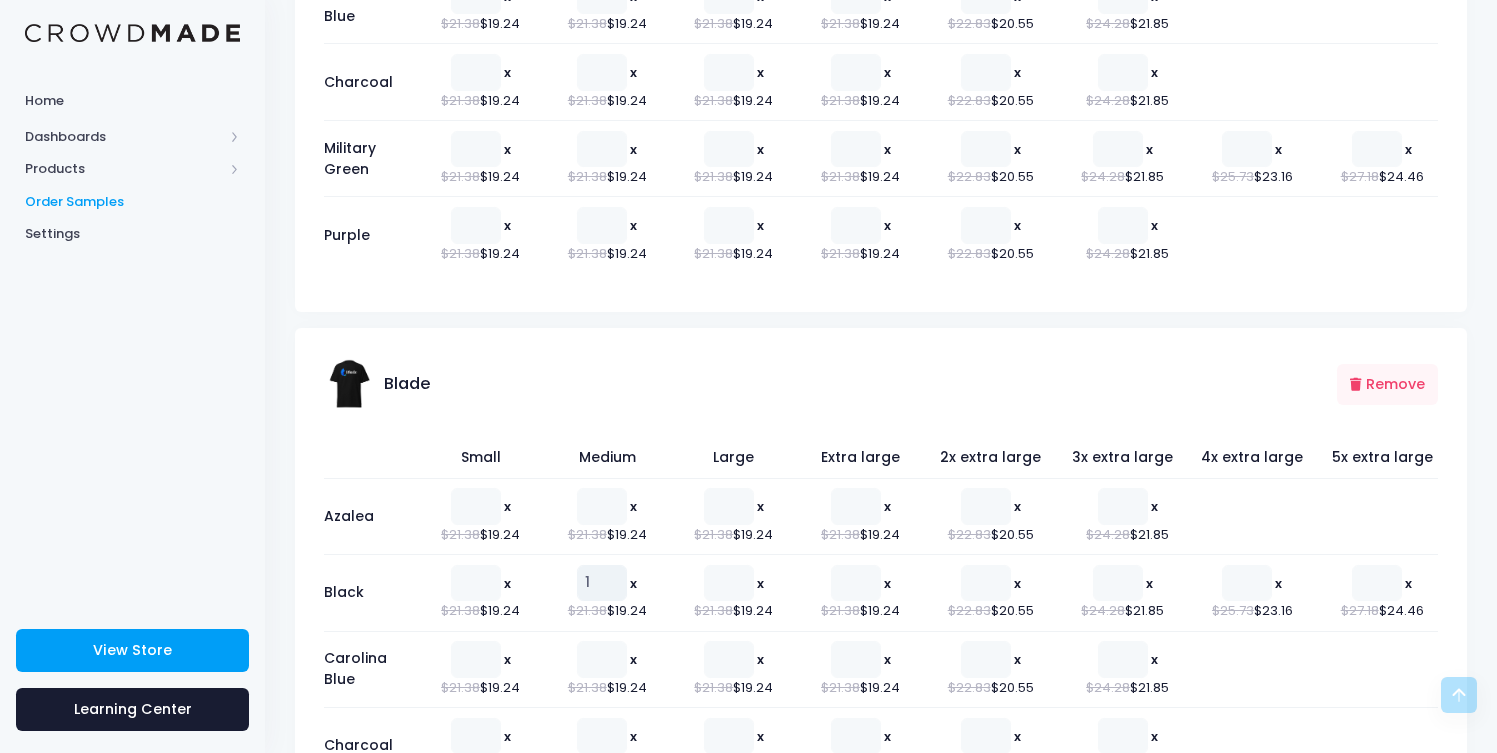 type on "1" 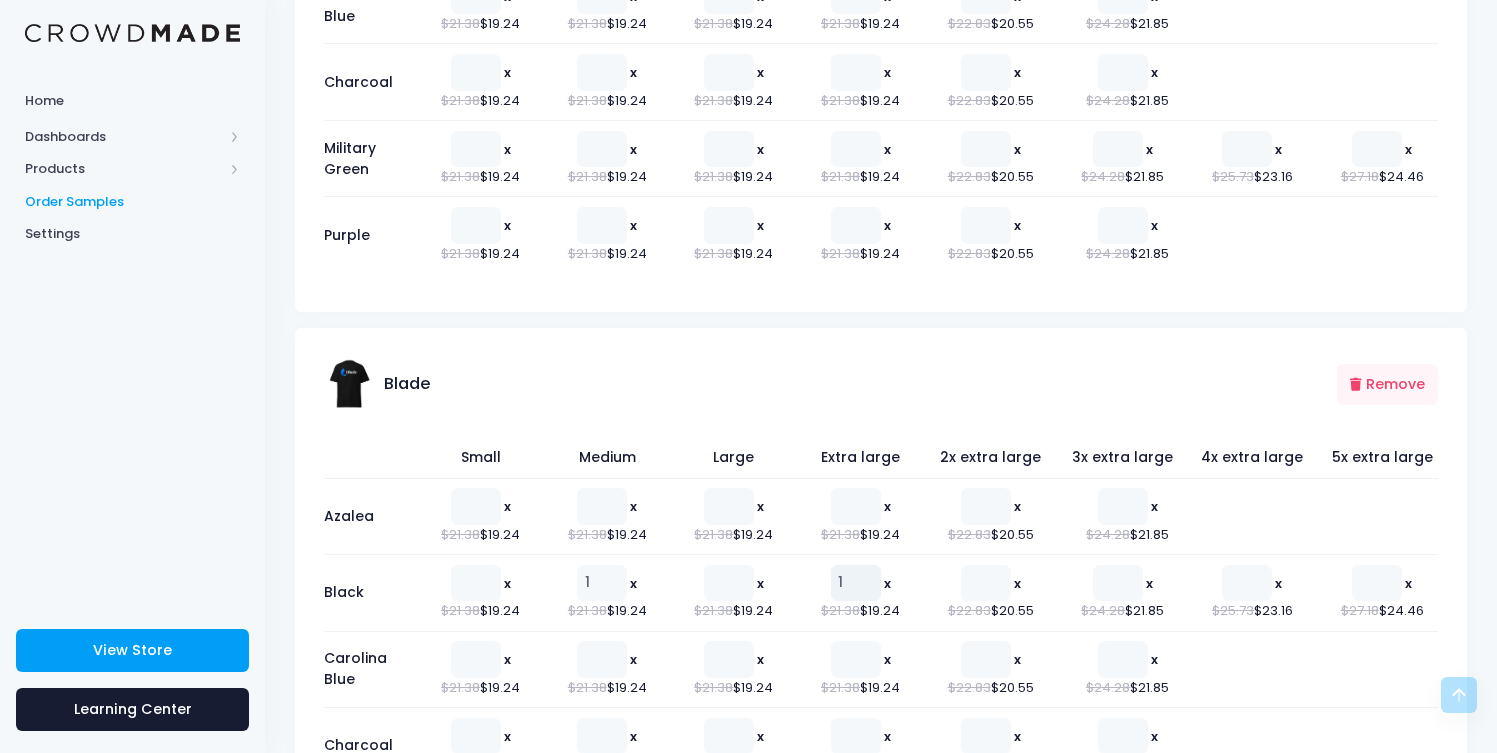 type on "1" 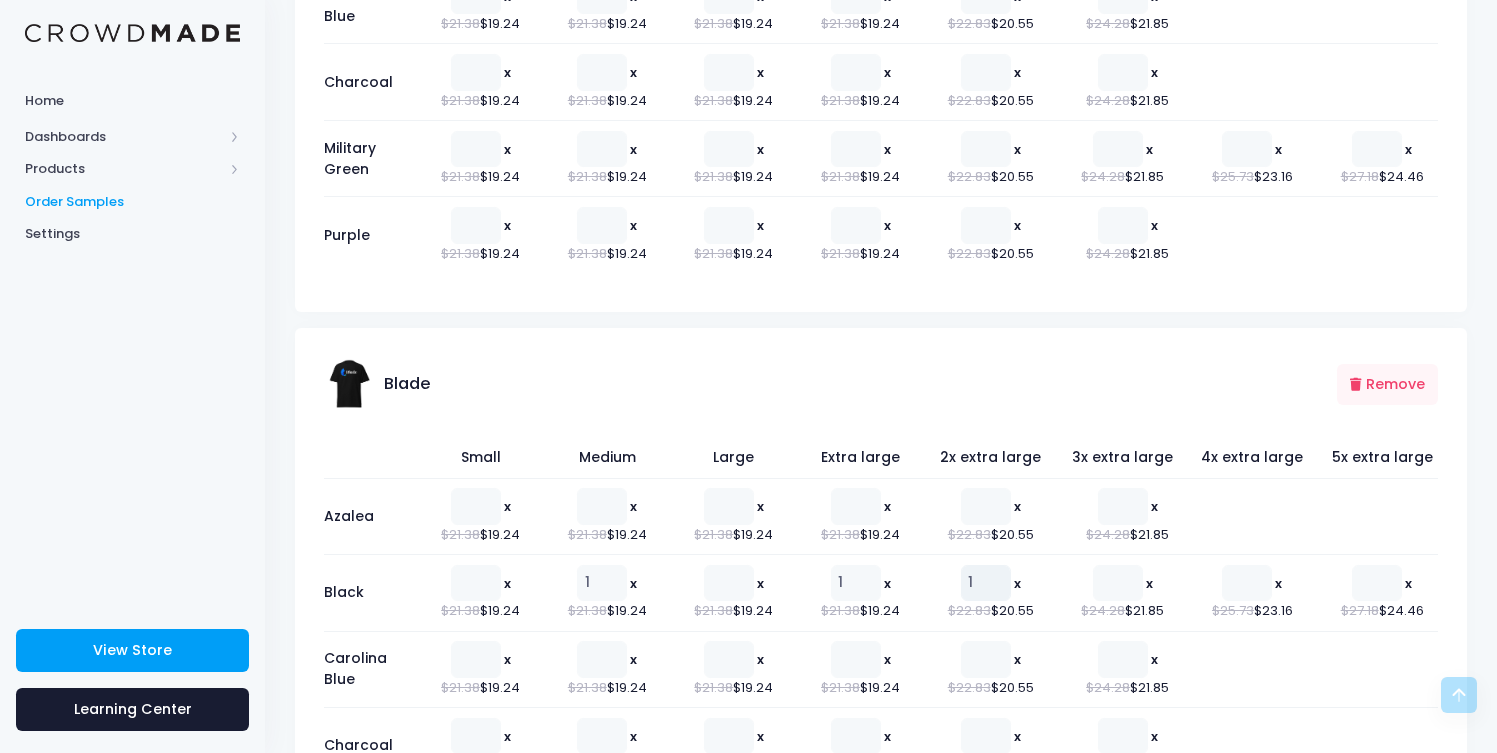 type on "1" 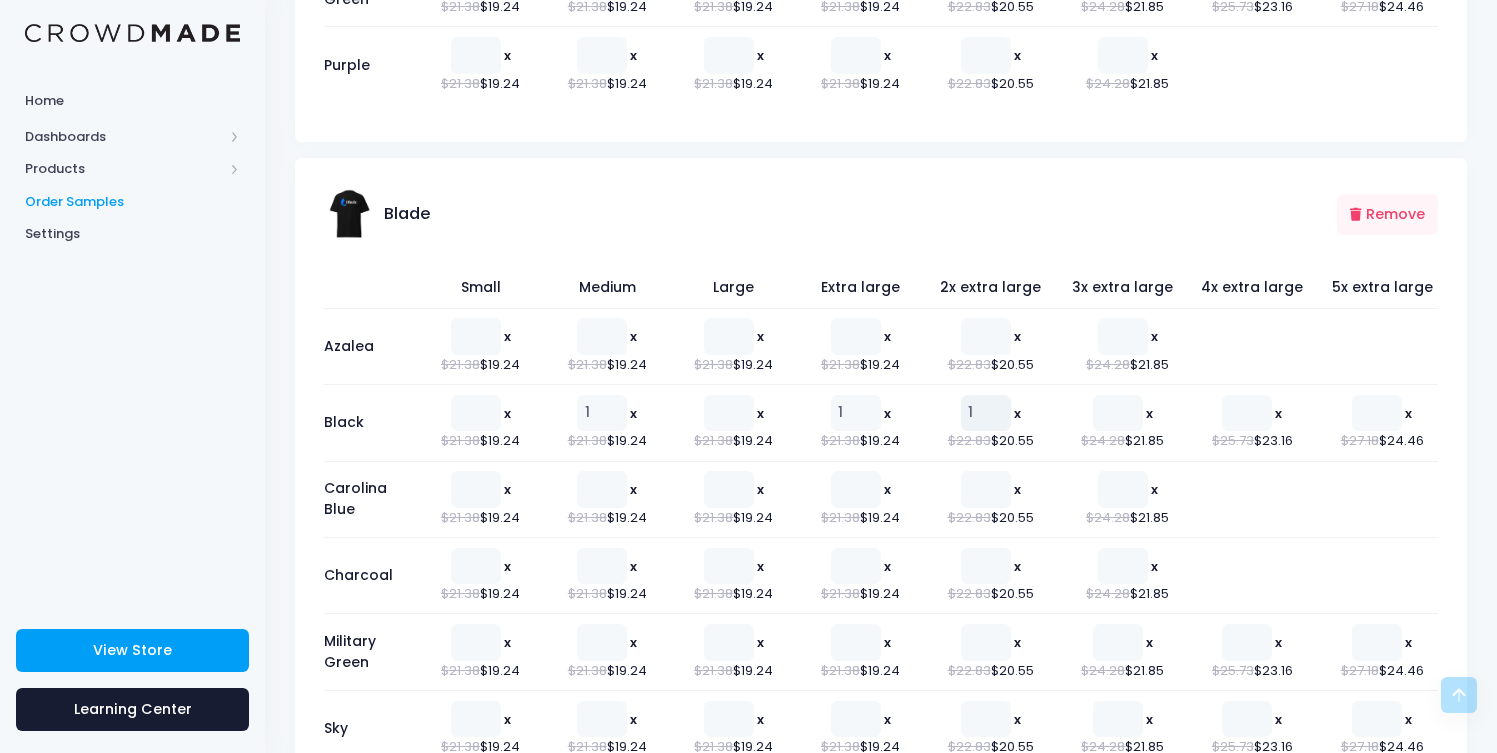 scroll, scrollTop: 1180, scrollLeft: 0, axis: vertical 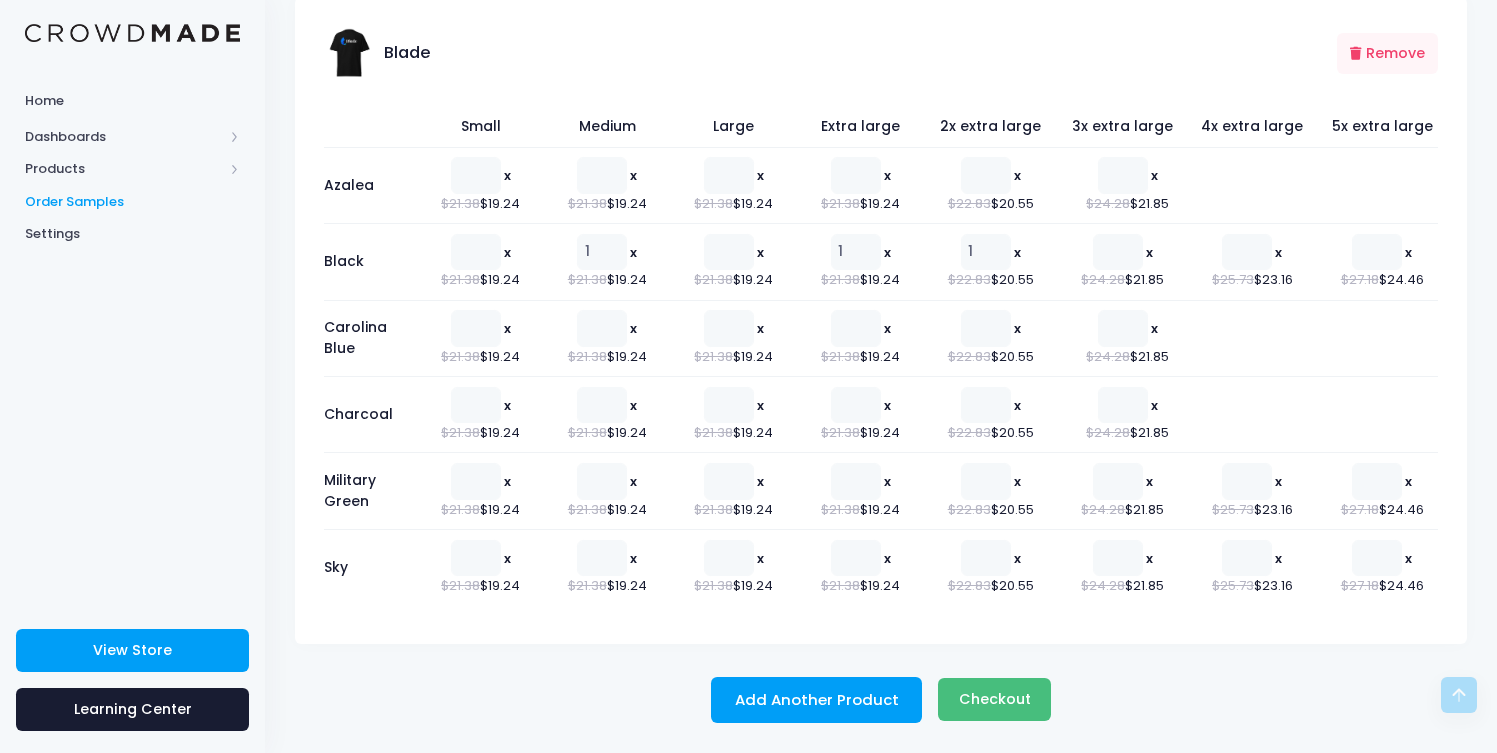 click on "Checkout" at bounding box center [995, 699] 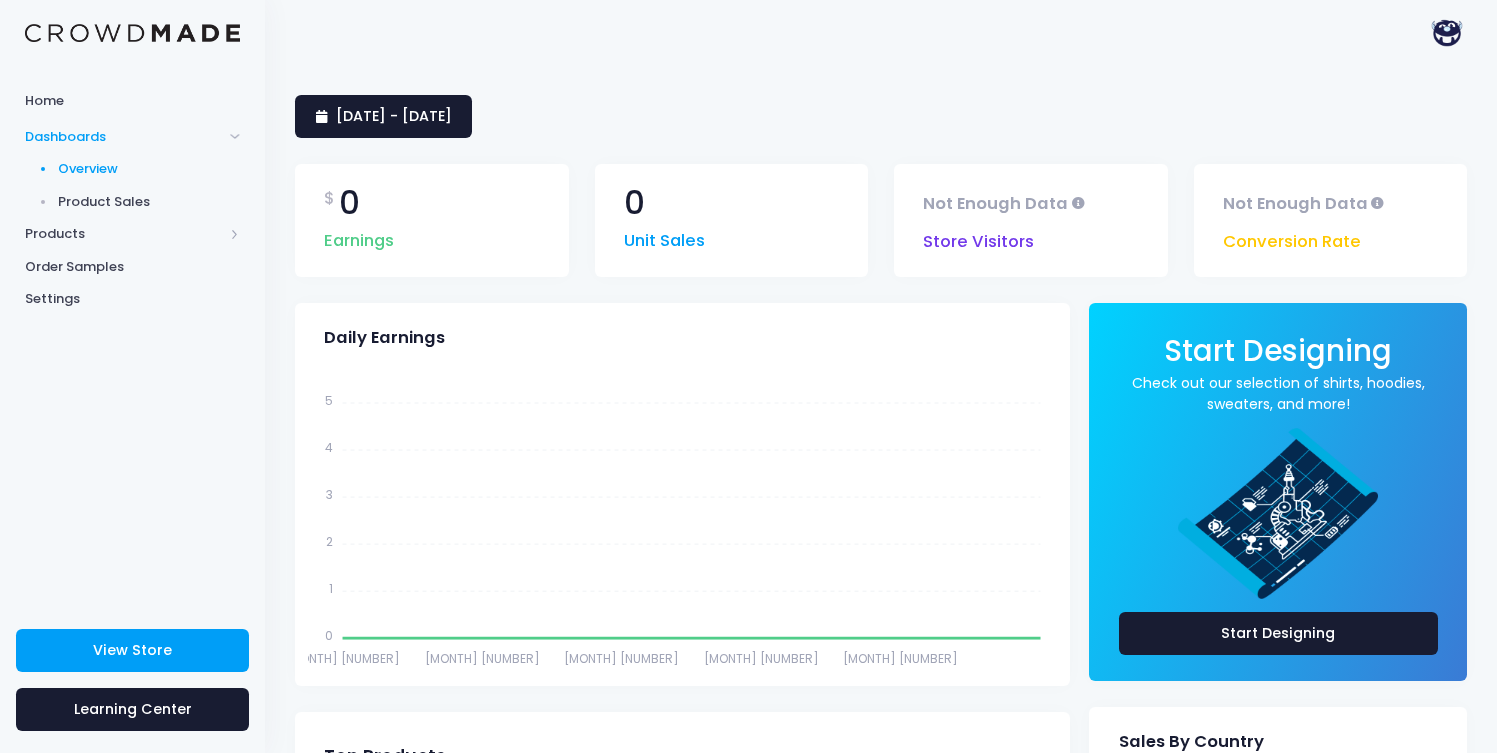 scroll, scrollTop: 0, scrollLeft: 0, axis: both 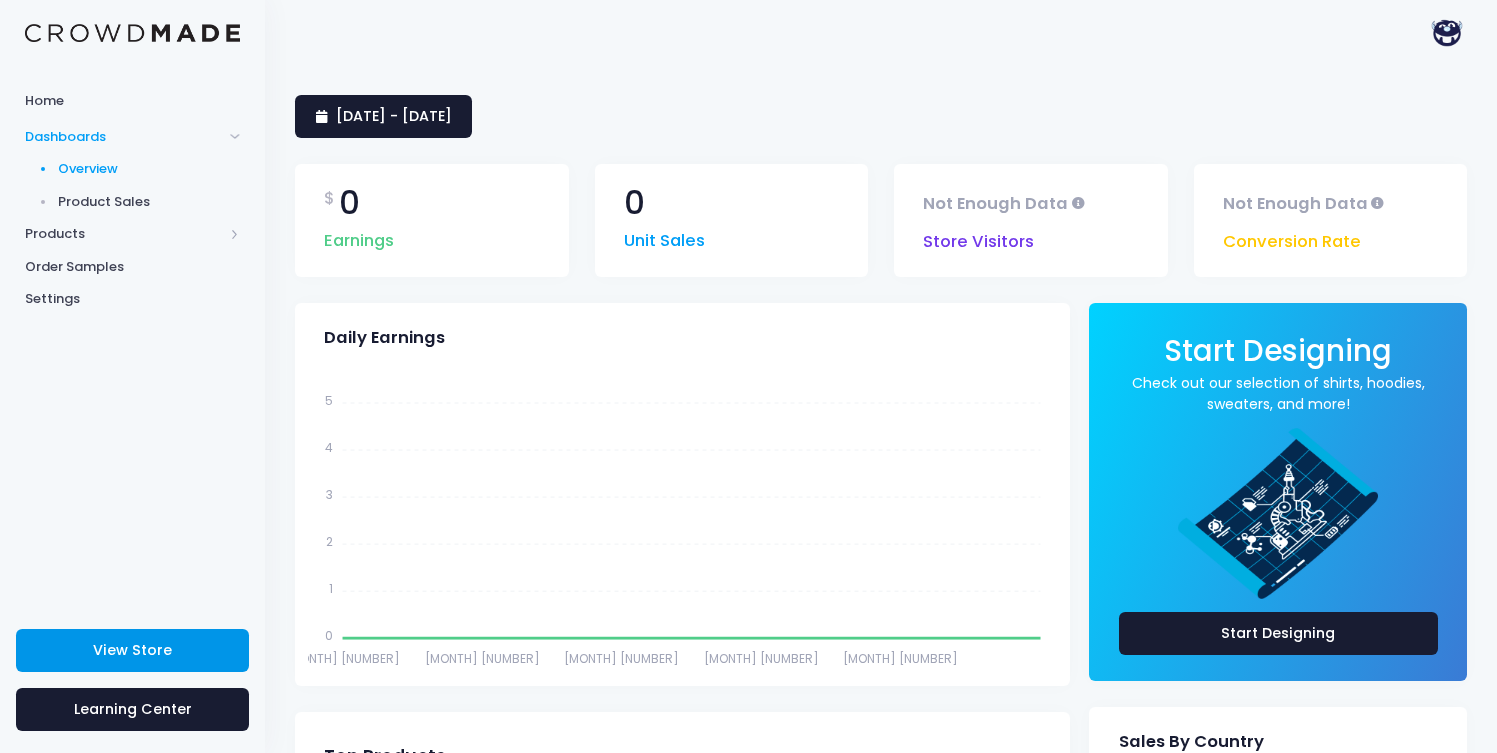 click on "View Store" at bounding box center (132, 650) 